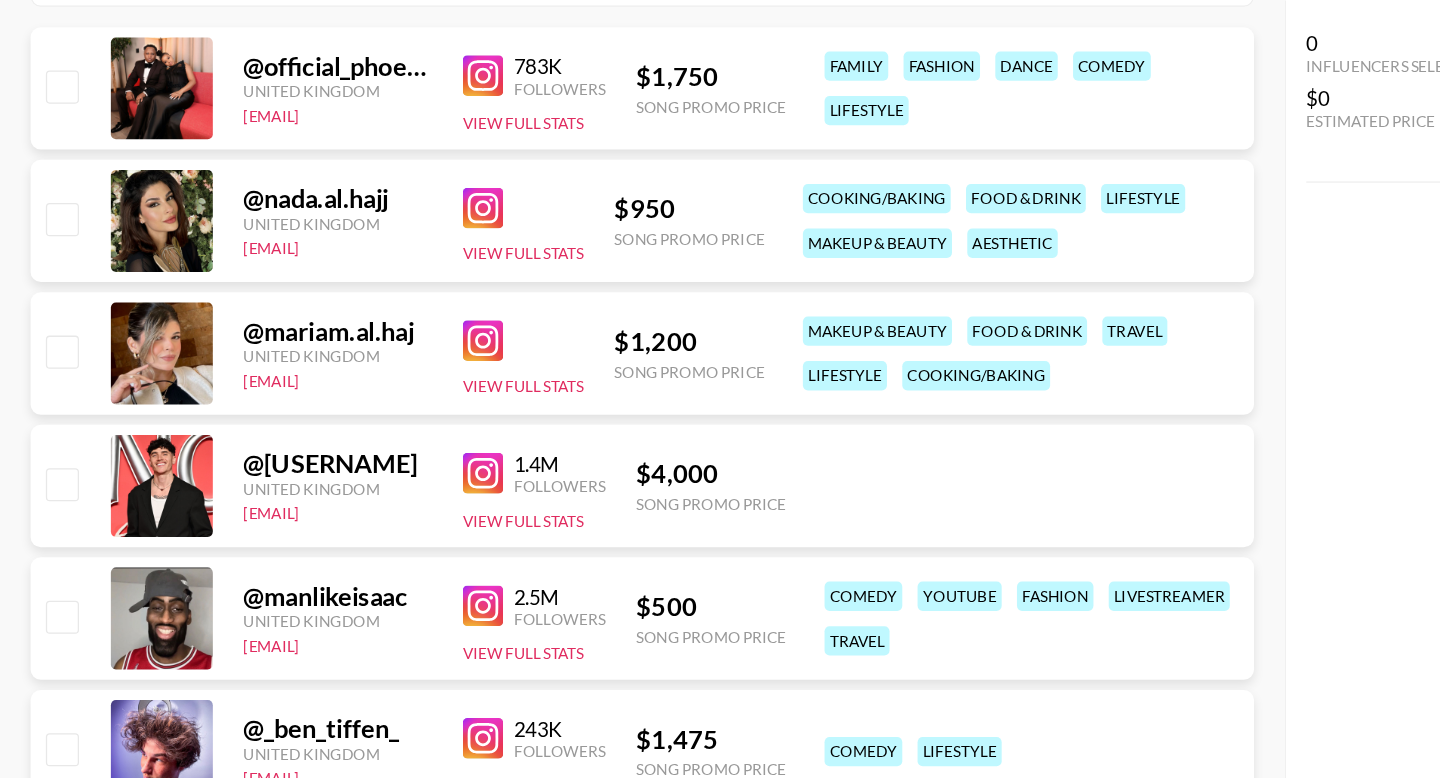 scroll, scrollTop: 0, scrollLeft: 0, axis: both 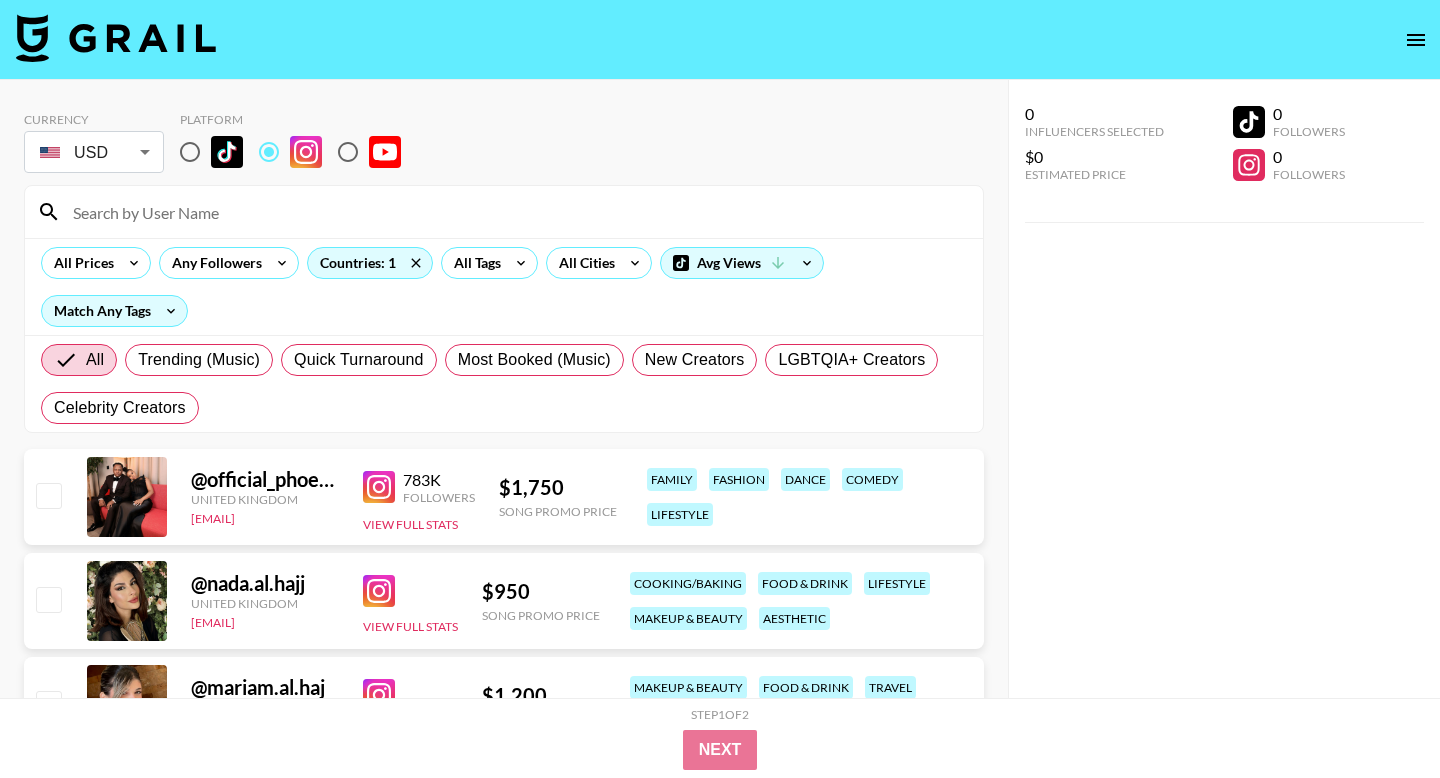 click at bounding box center [227, 152] 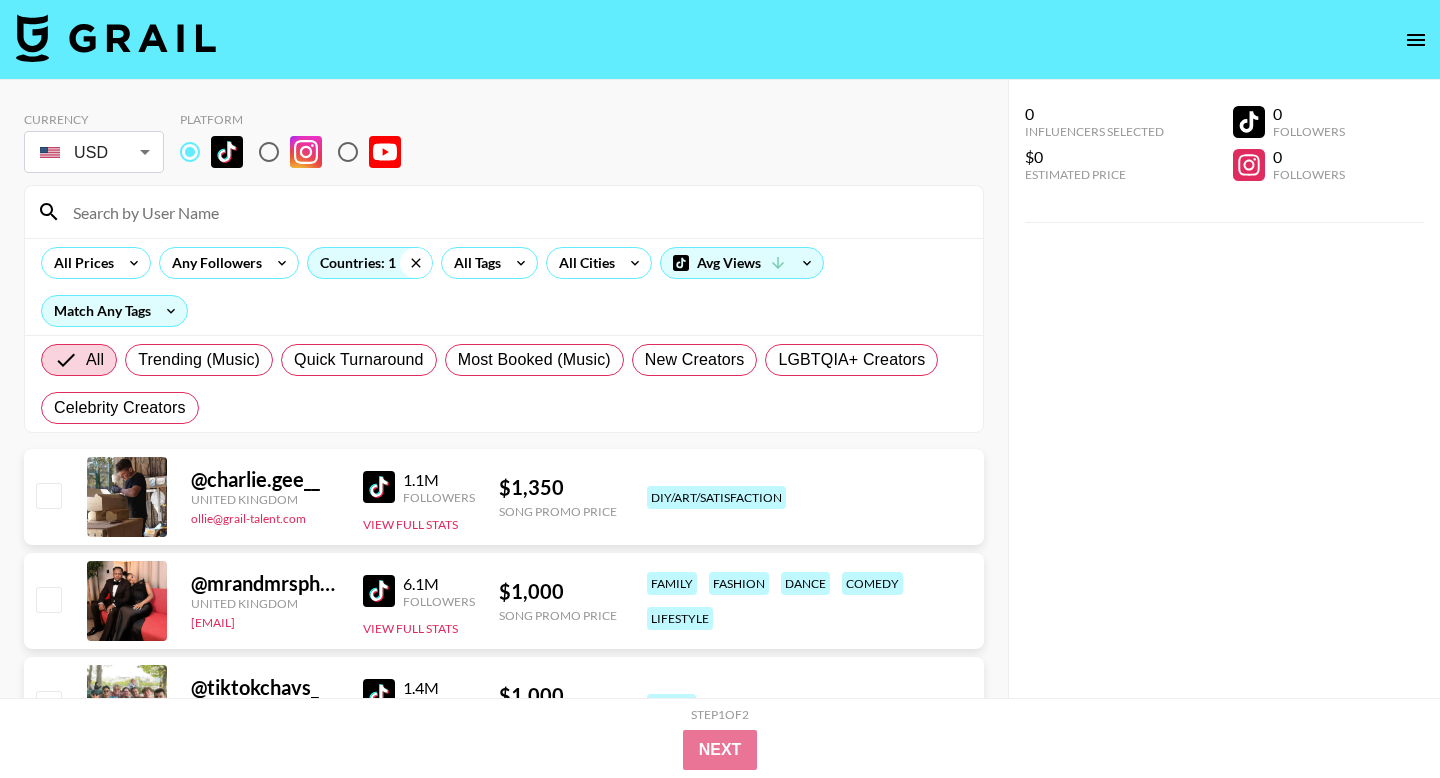 click 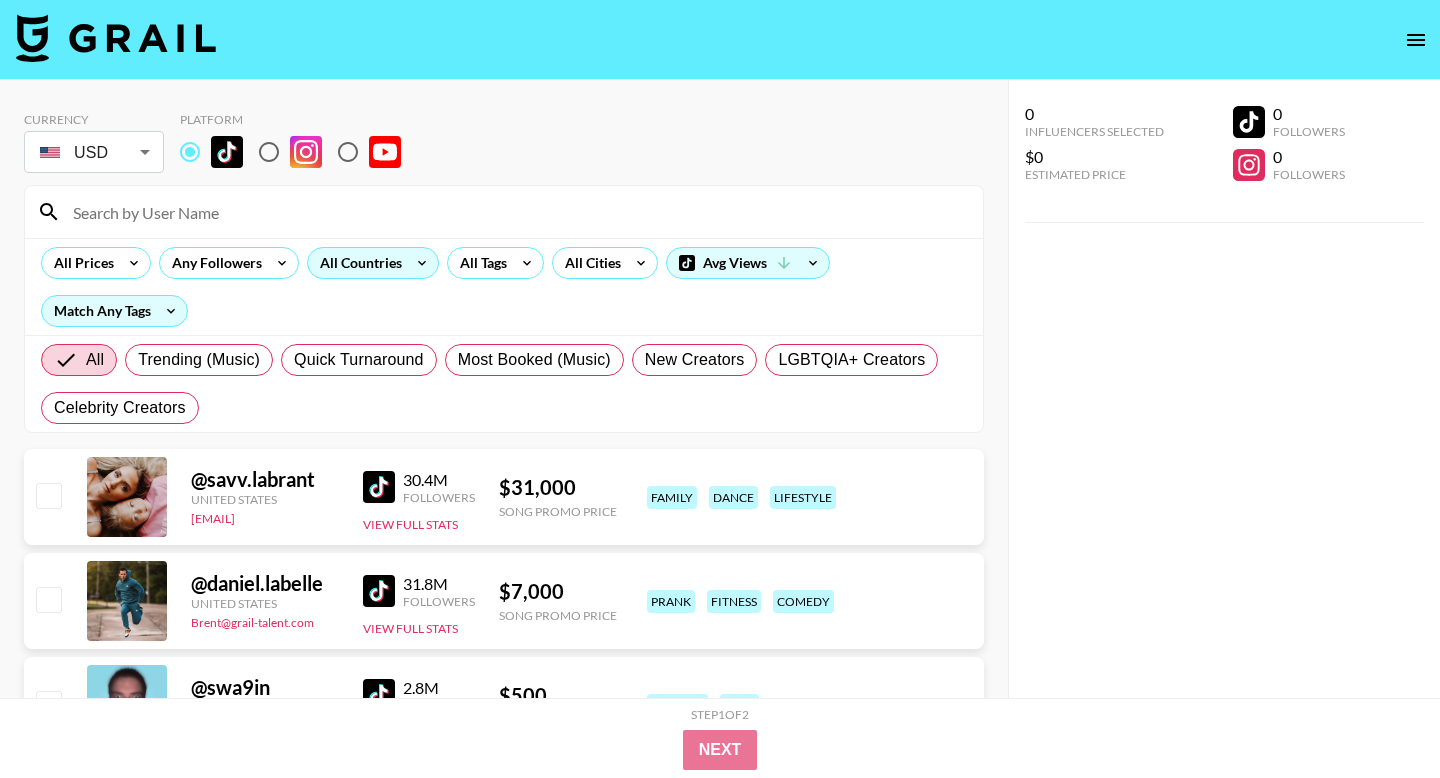 click on "All Countries" at bounding box center [357, 263] 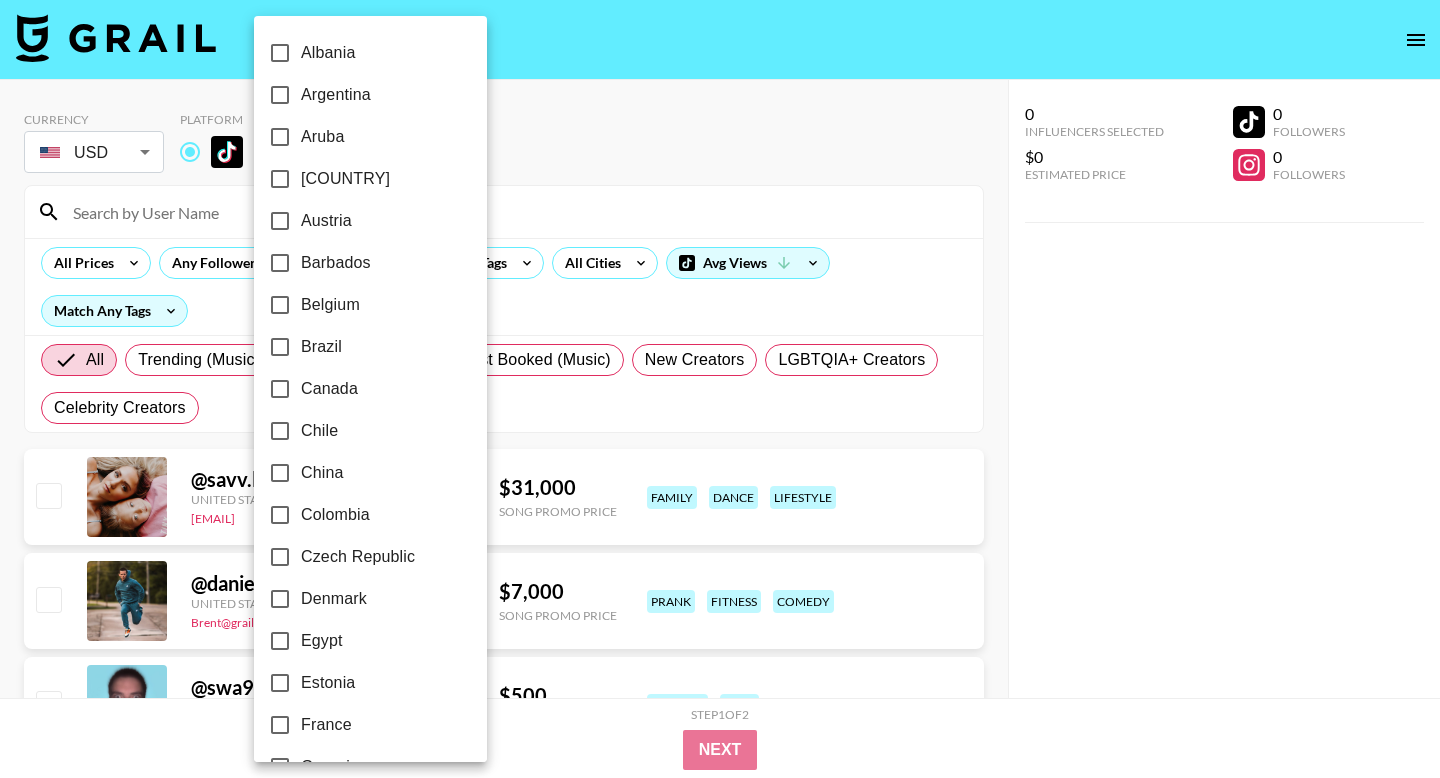 click on "Brazil" at bounding box center [357, 347] 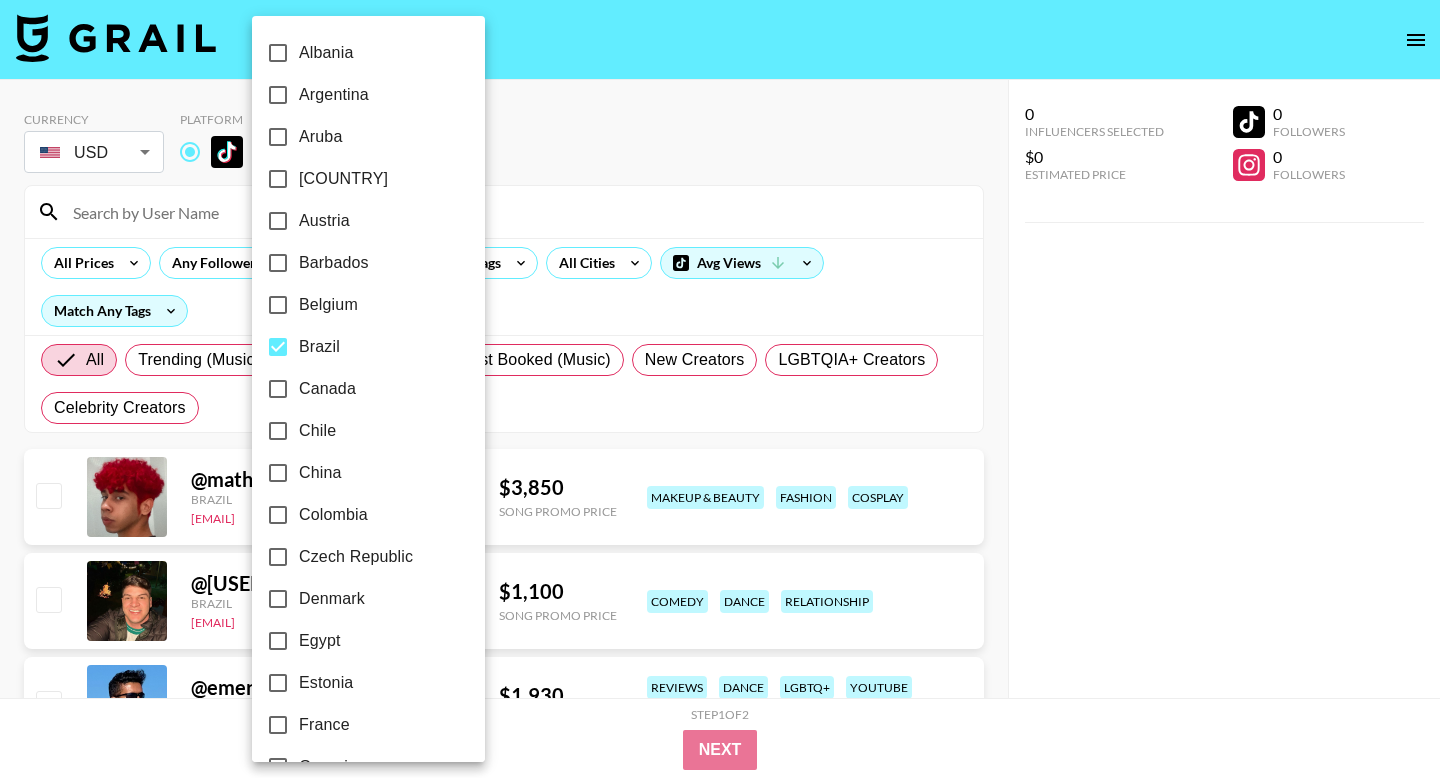 click at bounding box center (720, 389) 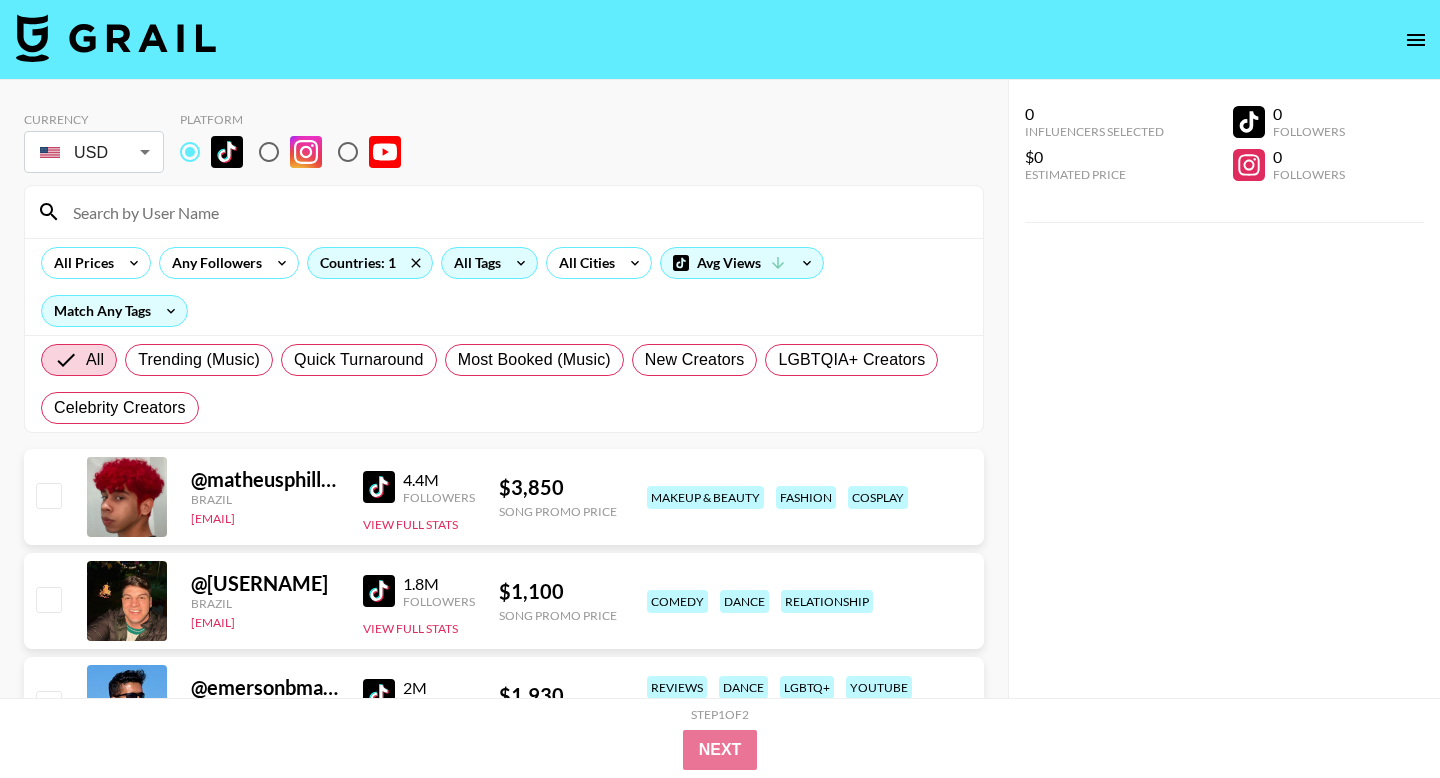 click on "All Tags" at bounding box center (473, 263) 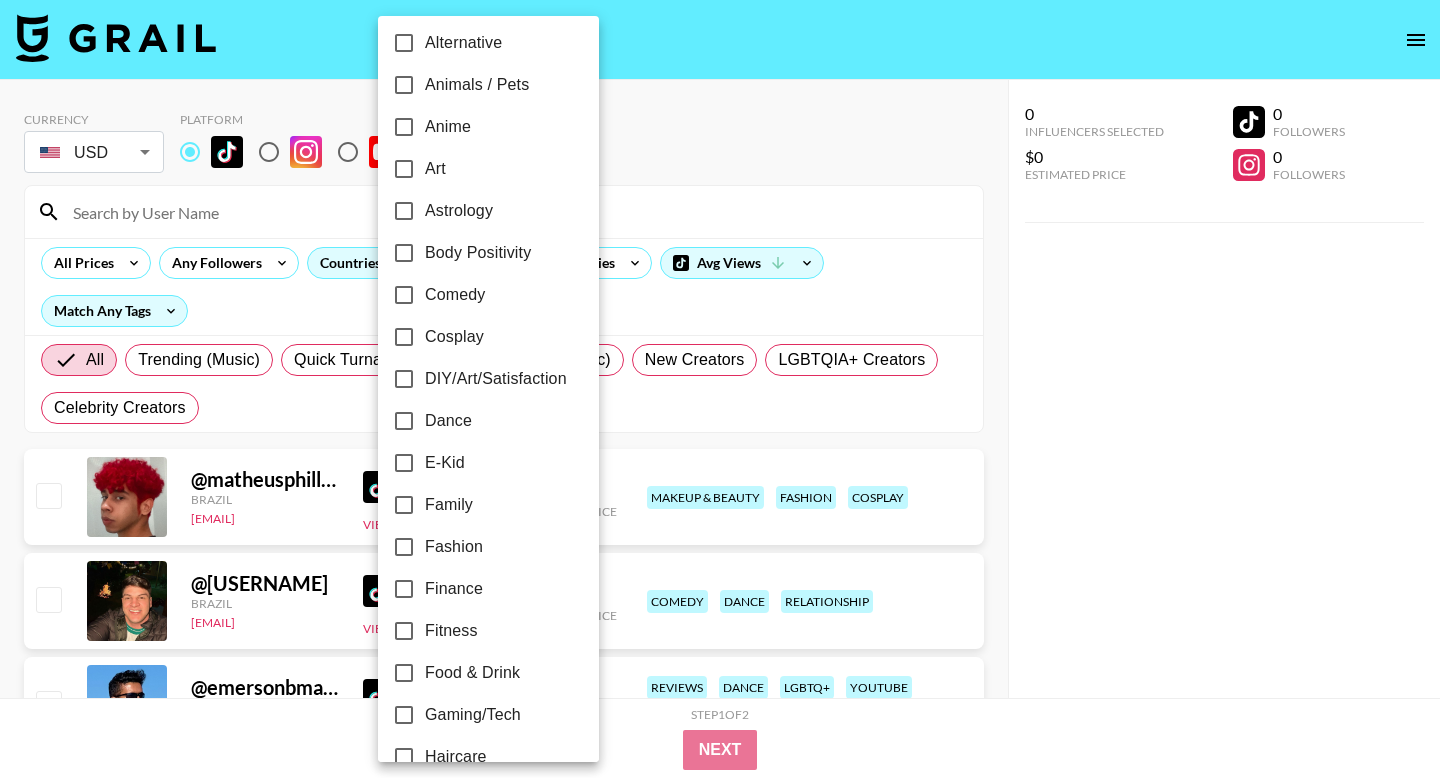 scroll, scrollTop: 139, scrollLeft: 0, axis: vertical 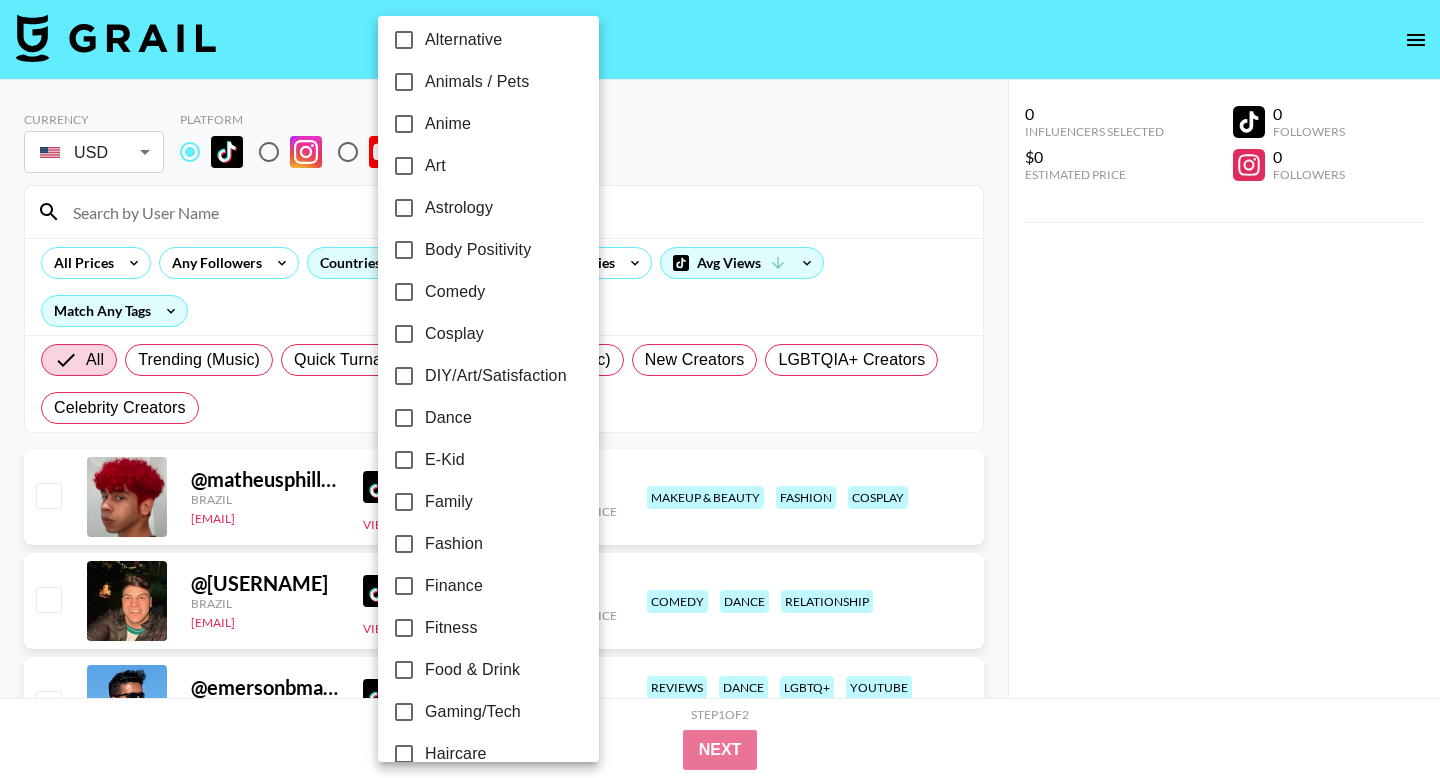 click on "Dance" at bounding box center [404, 418] 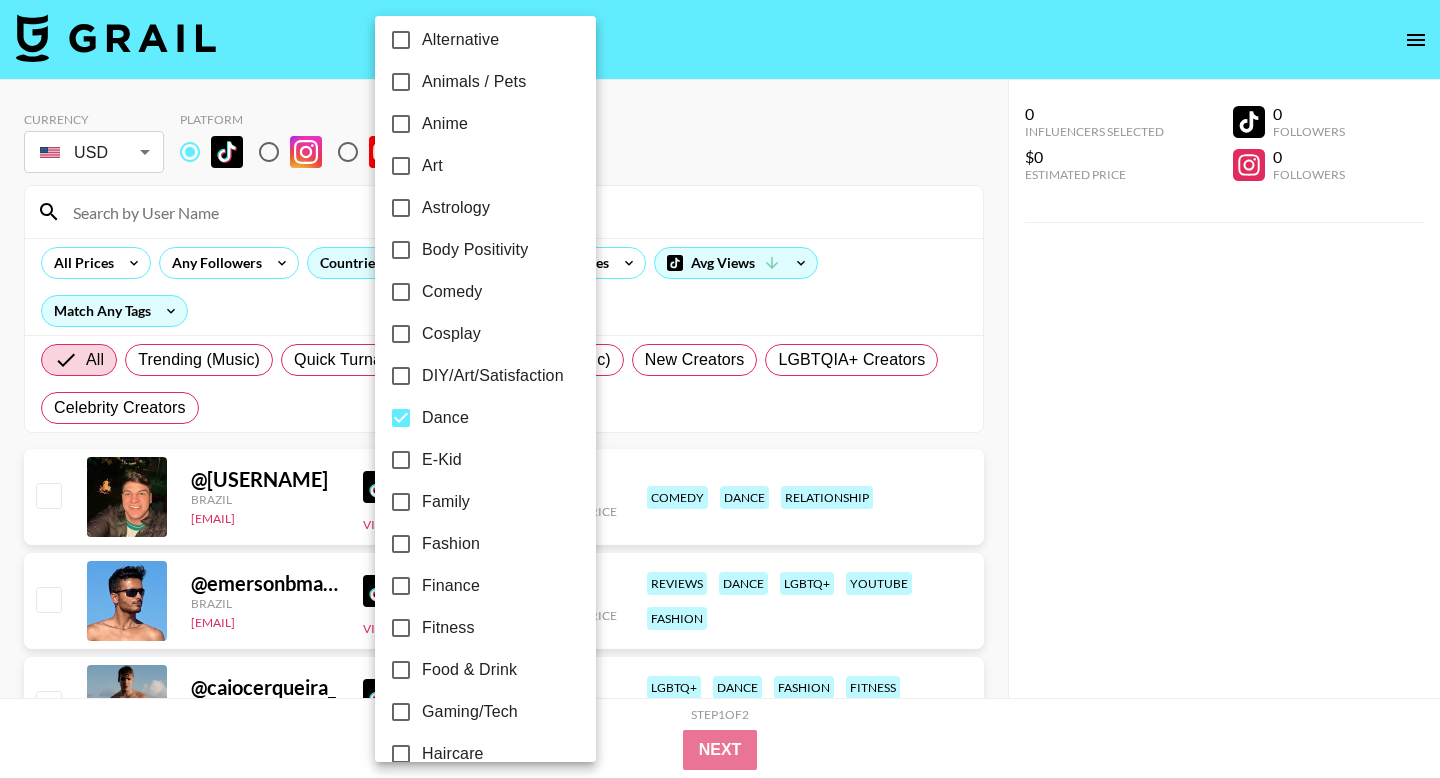 click at bounding box center (720, 389) 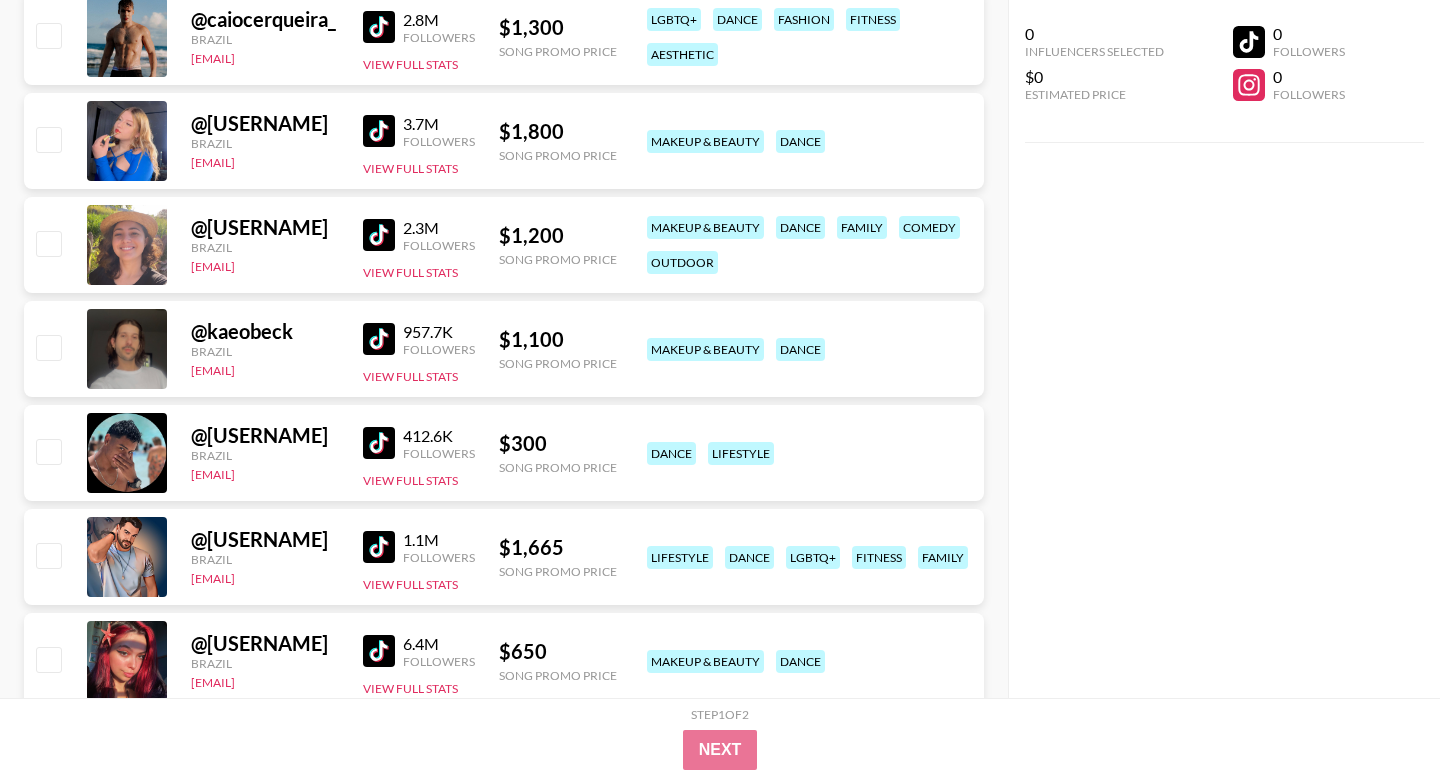 scroll, scrollTop: 0, scrollLeft: 0, axis: both 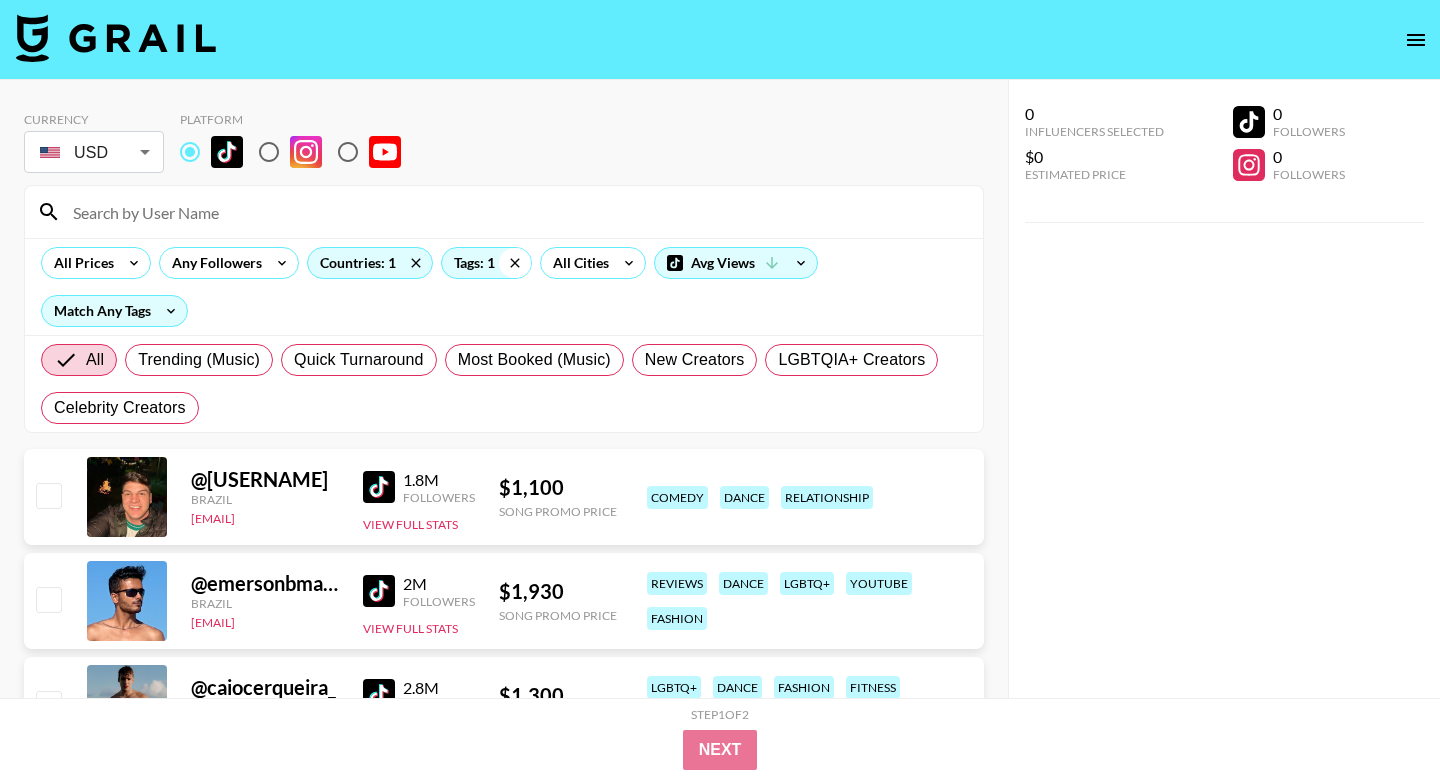 click 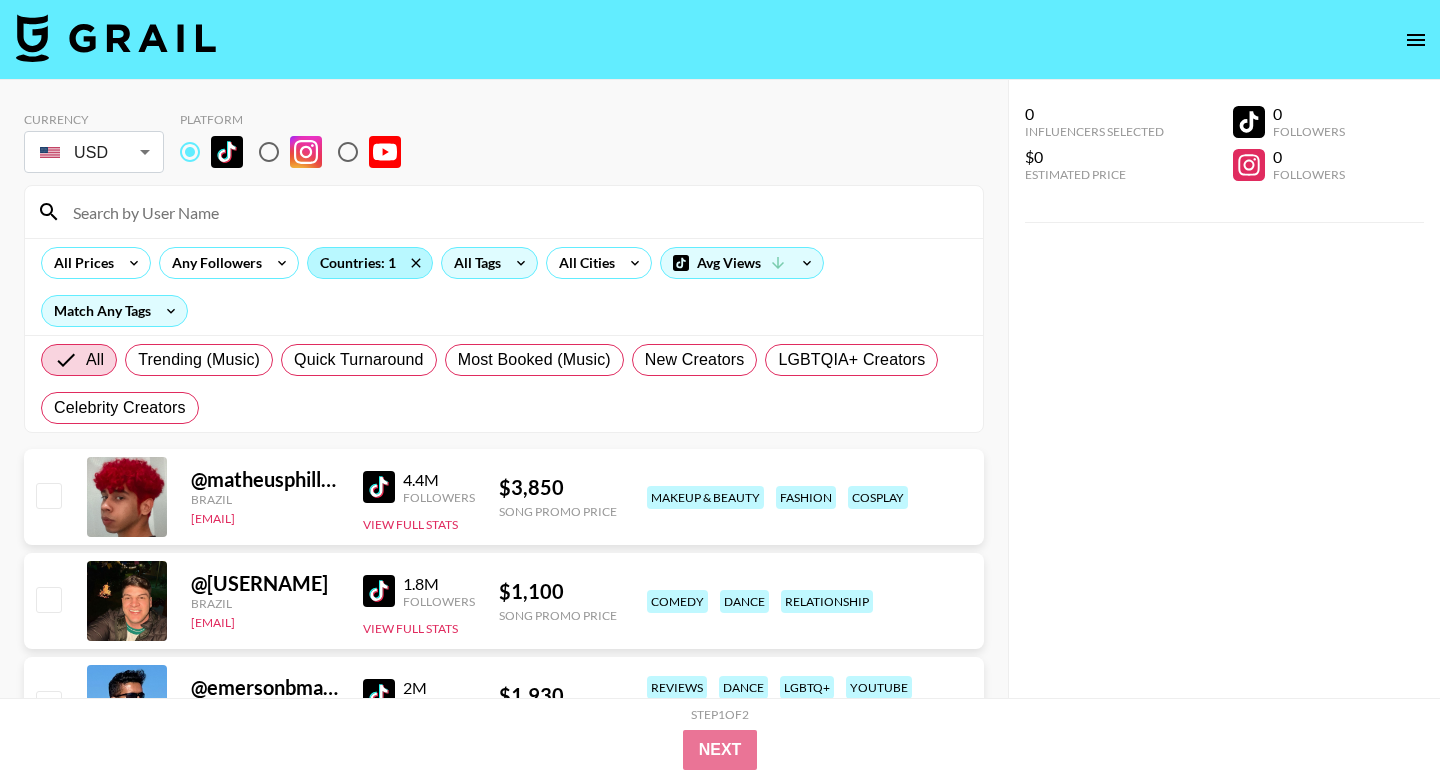 click on "Countries: 1" at bounding box center (370, 263) 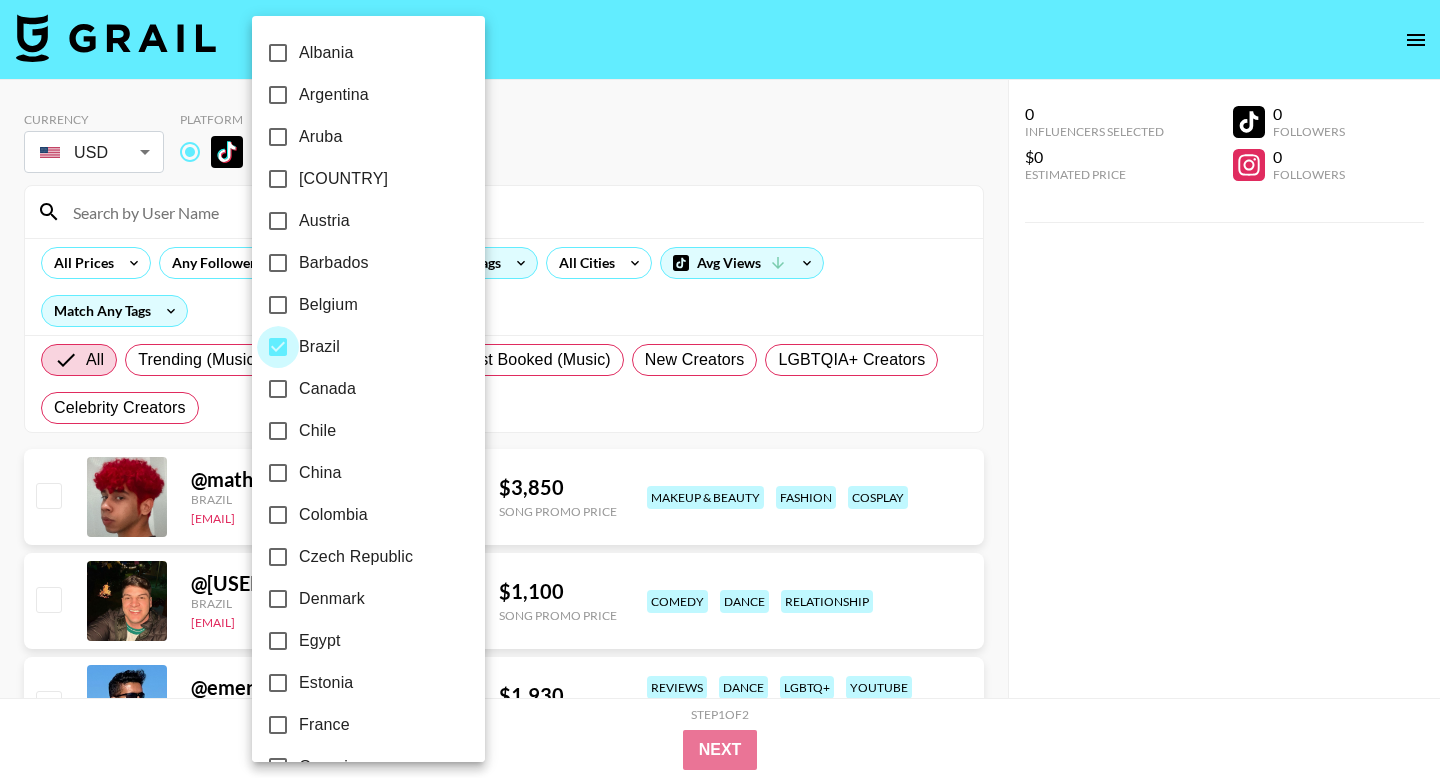 click on "Brazil" at bounding box center [278, 347] 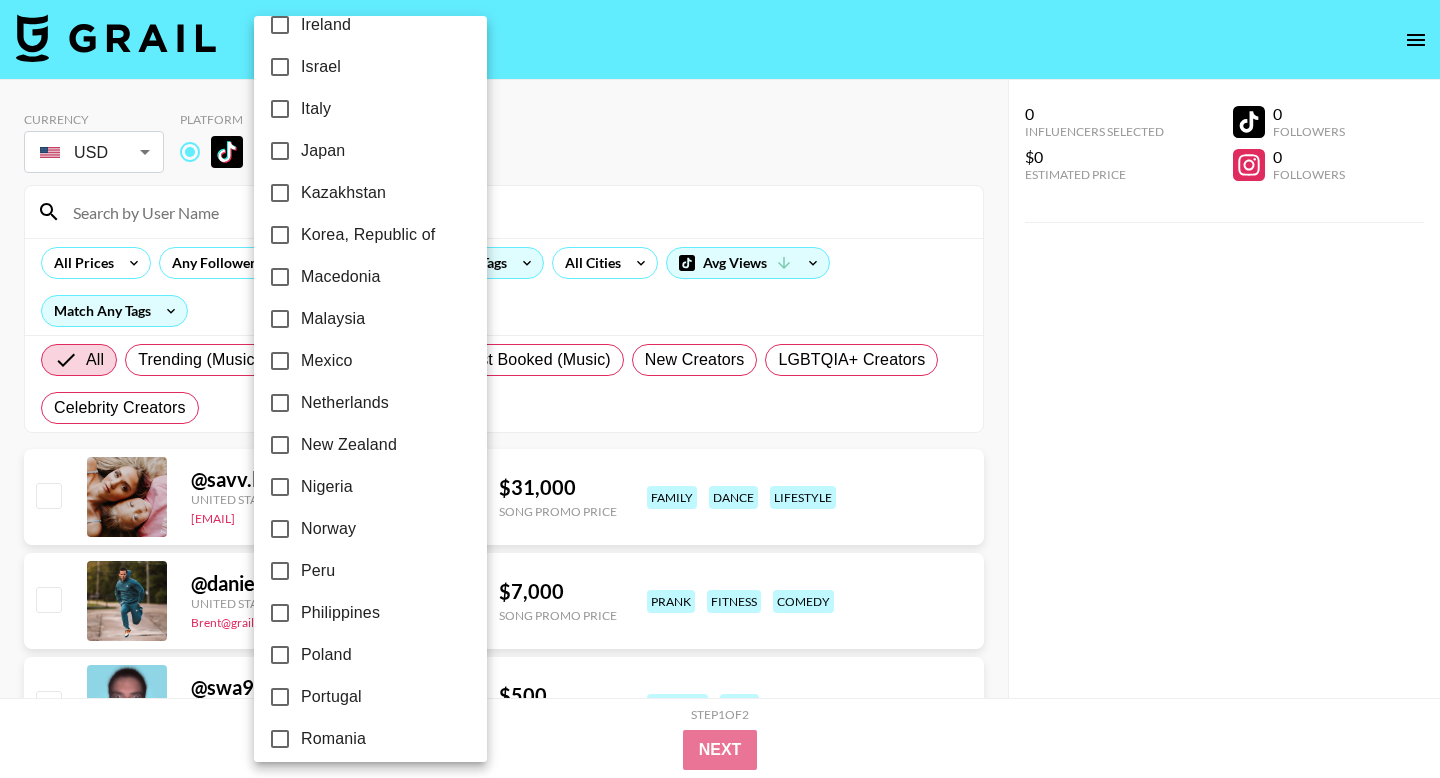 scroll, scrollTop: 1554, scrollLeft: 0, axis: vertical 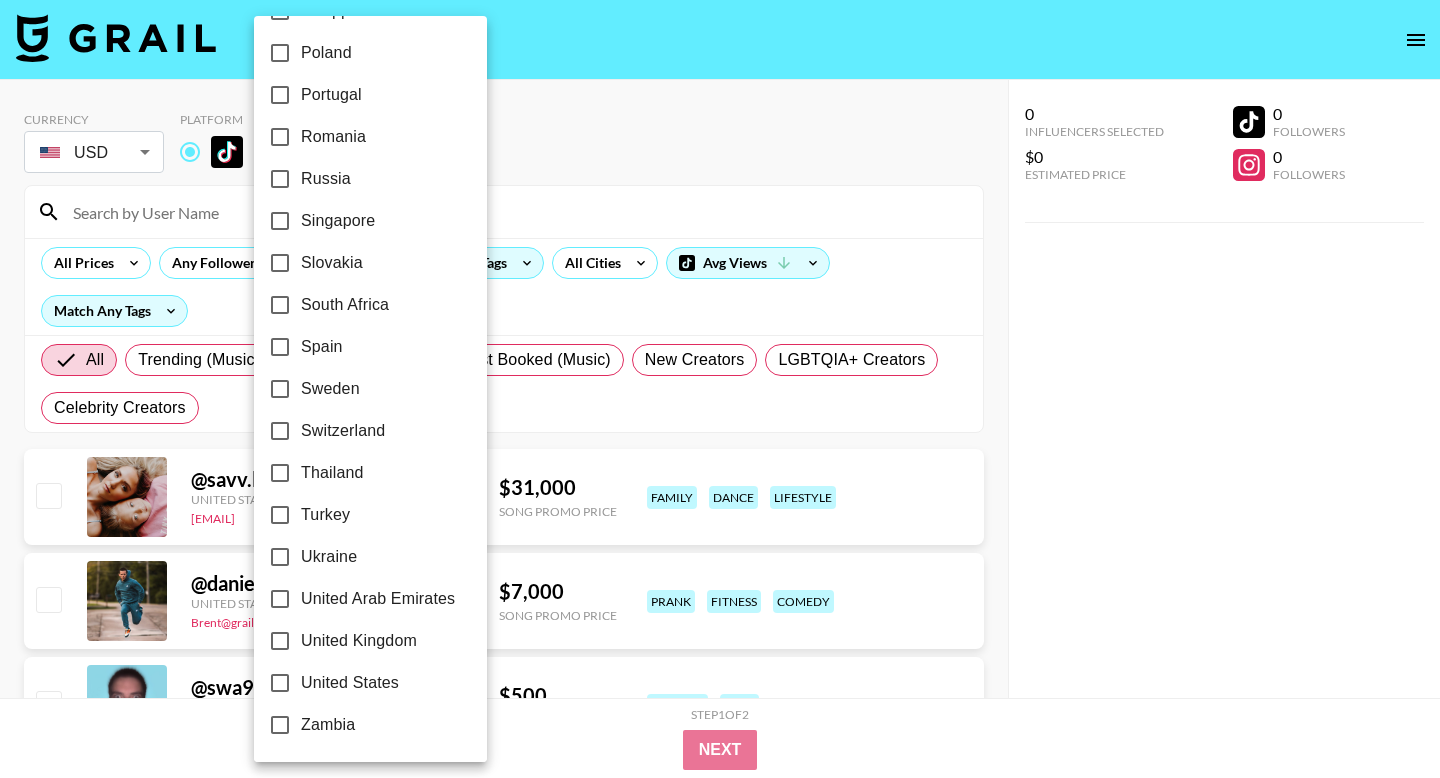 click on "United Kingdom" at bounding box center (359, 641) 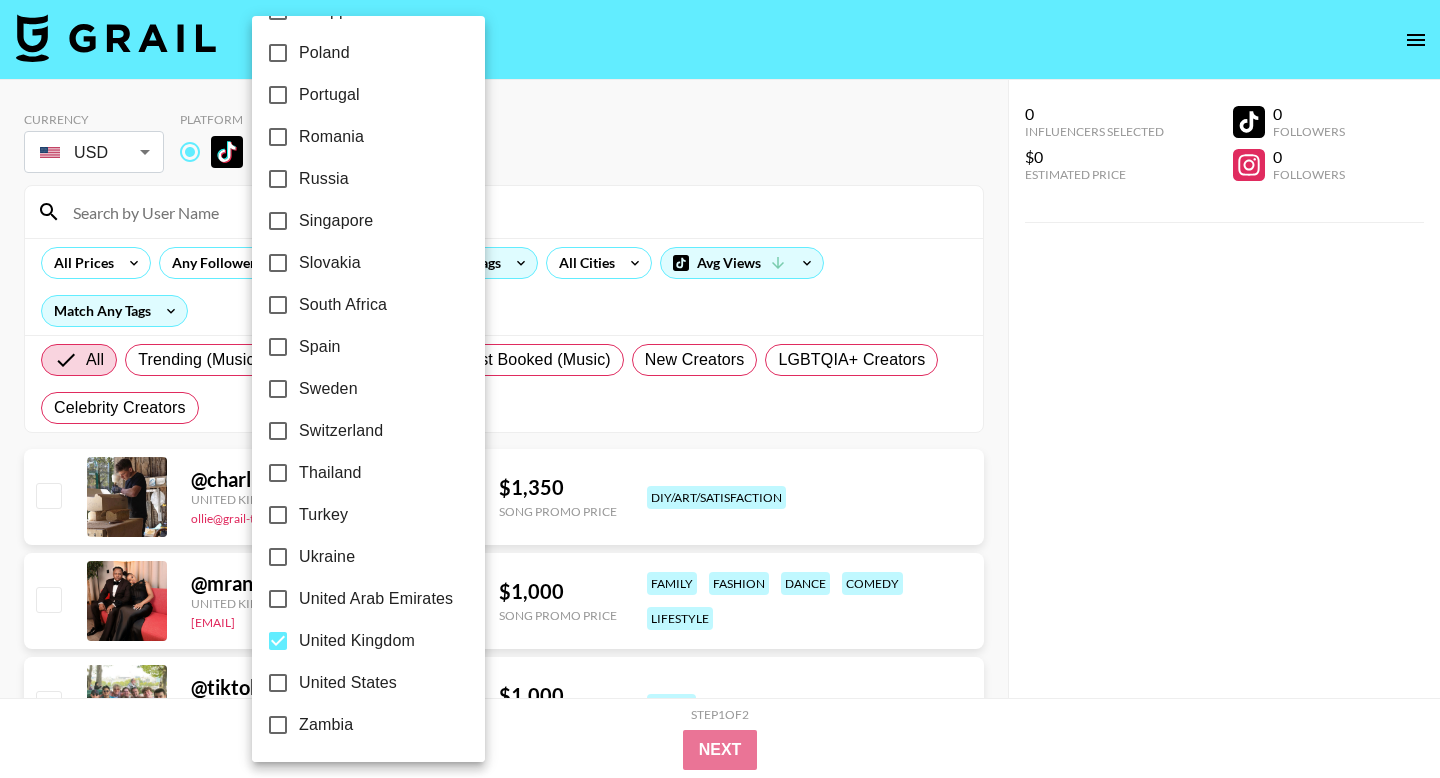 click at bounding box center [720, 389] 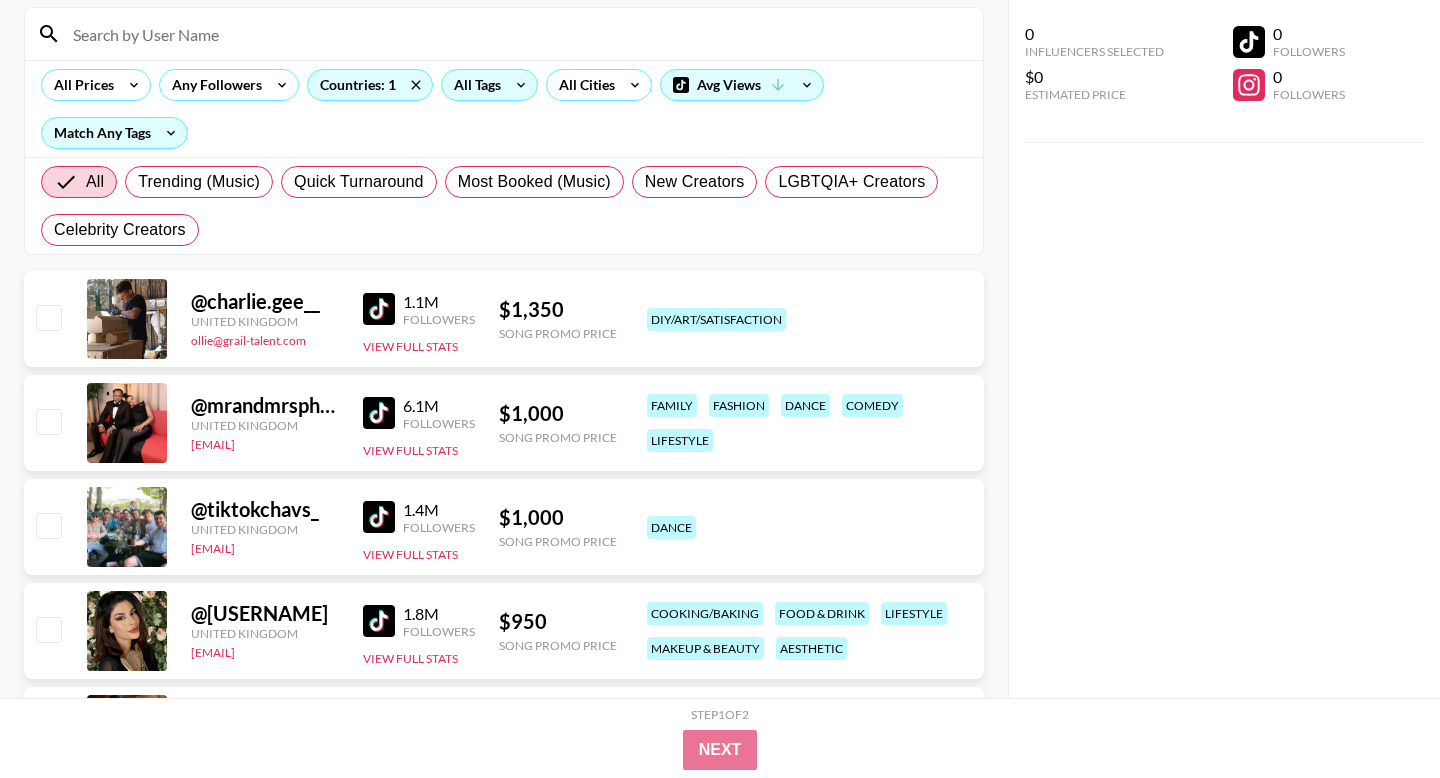 scroll, scrollTop: 245, scrollLeft: 0, axis: vertical 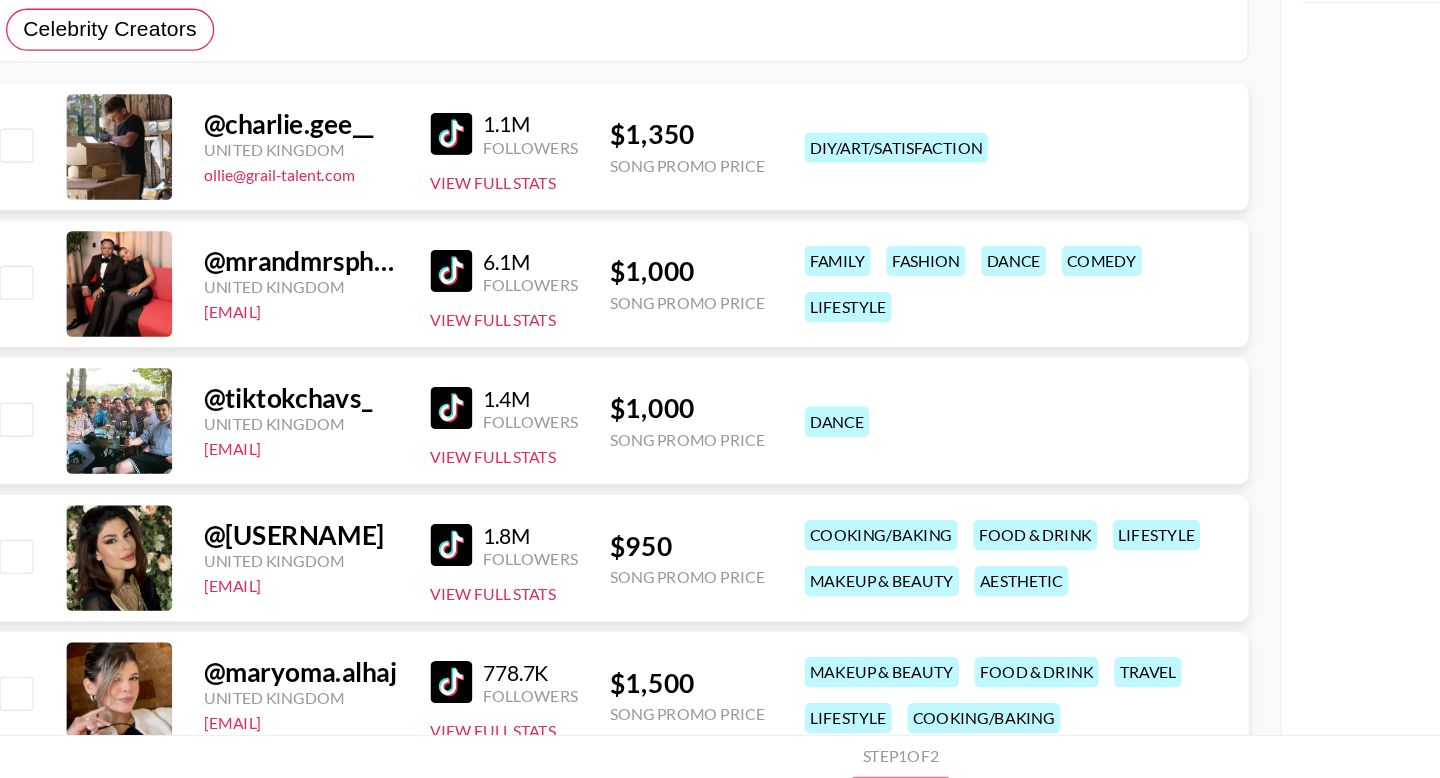 click at bounding box center (379, 346) 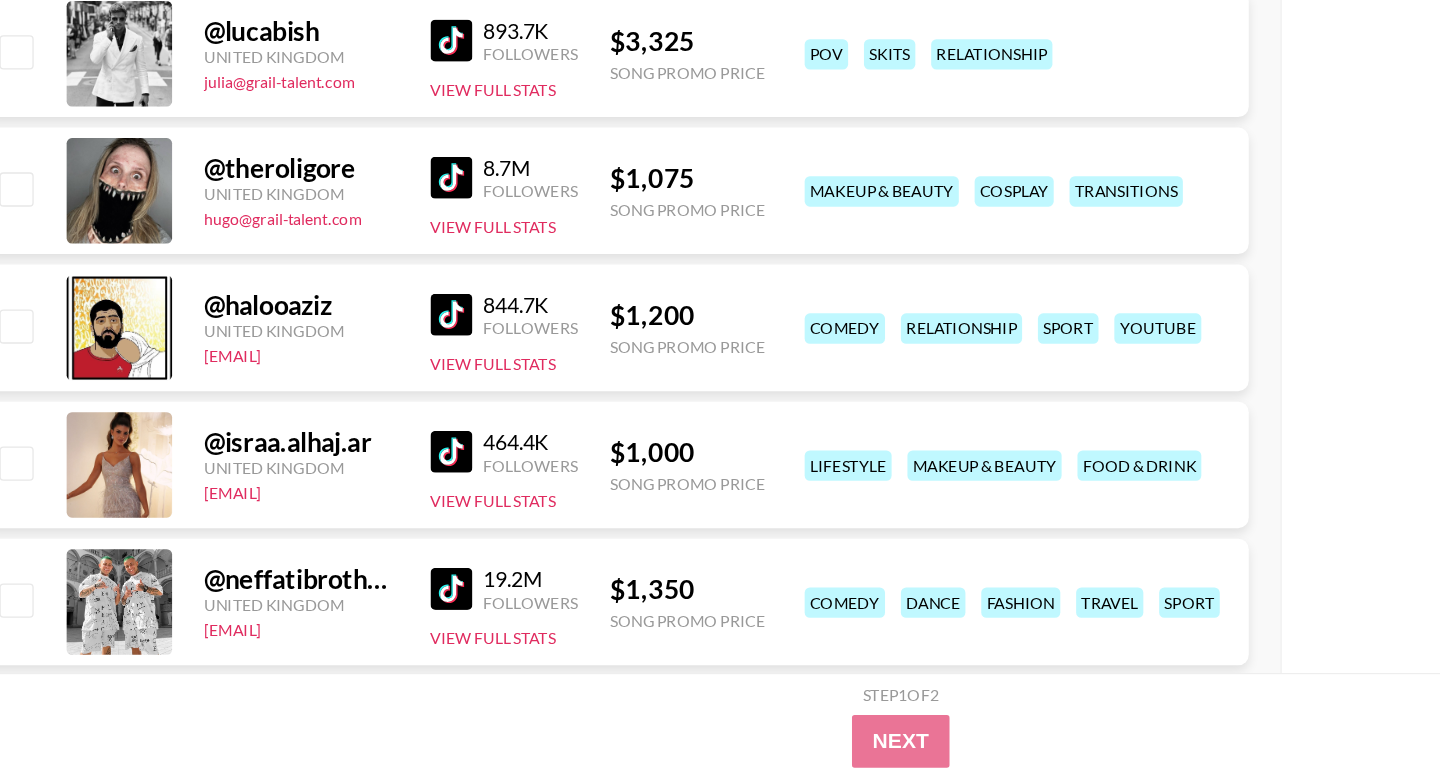 scroll, scrollTop: 1726, scrollLeft: 0, axis: vertical 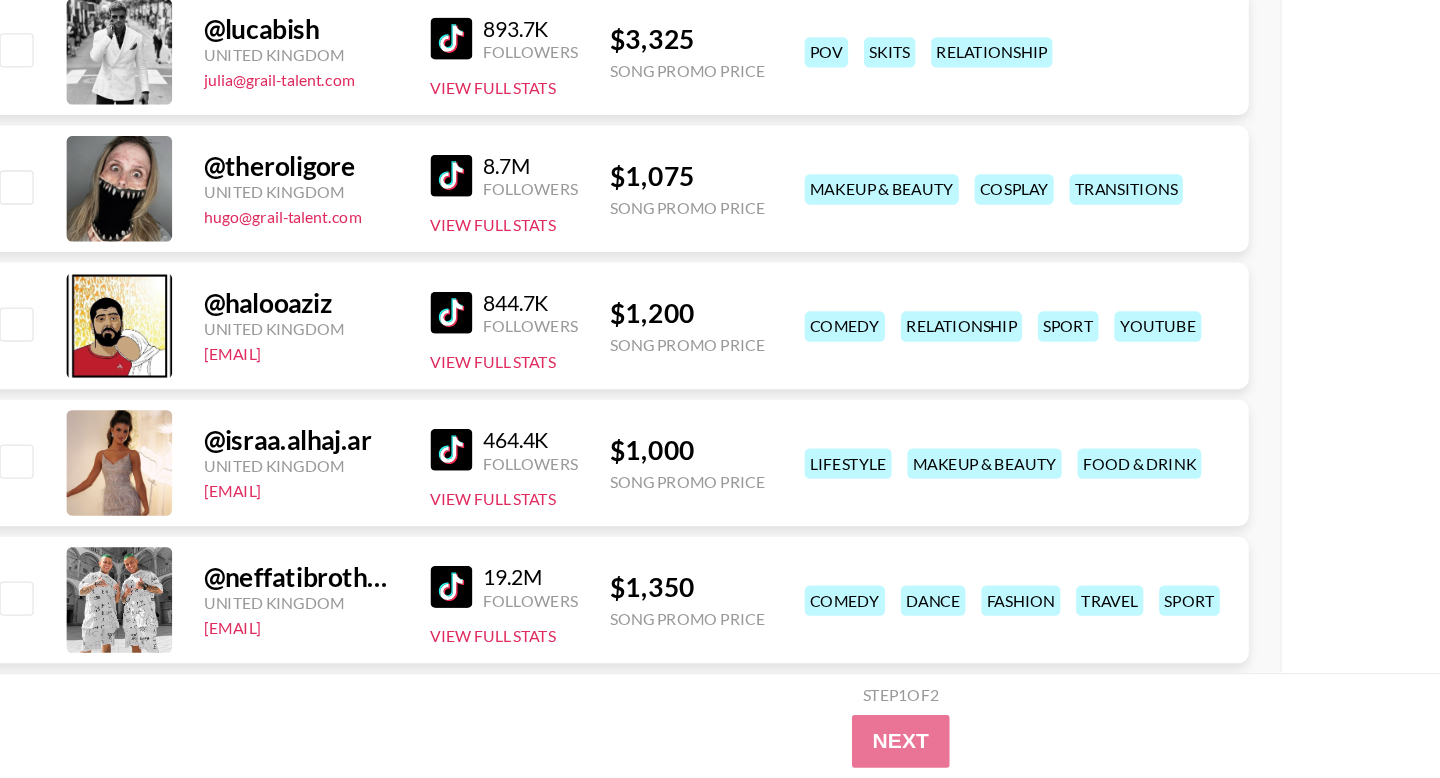 click at bounding box center (379, 321) 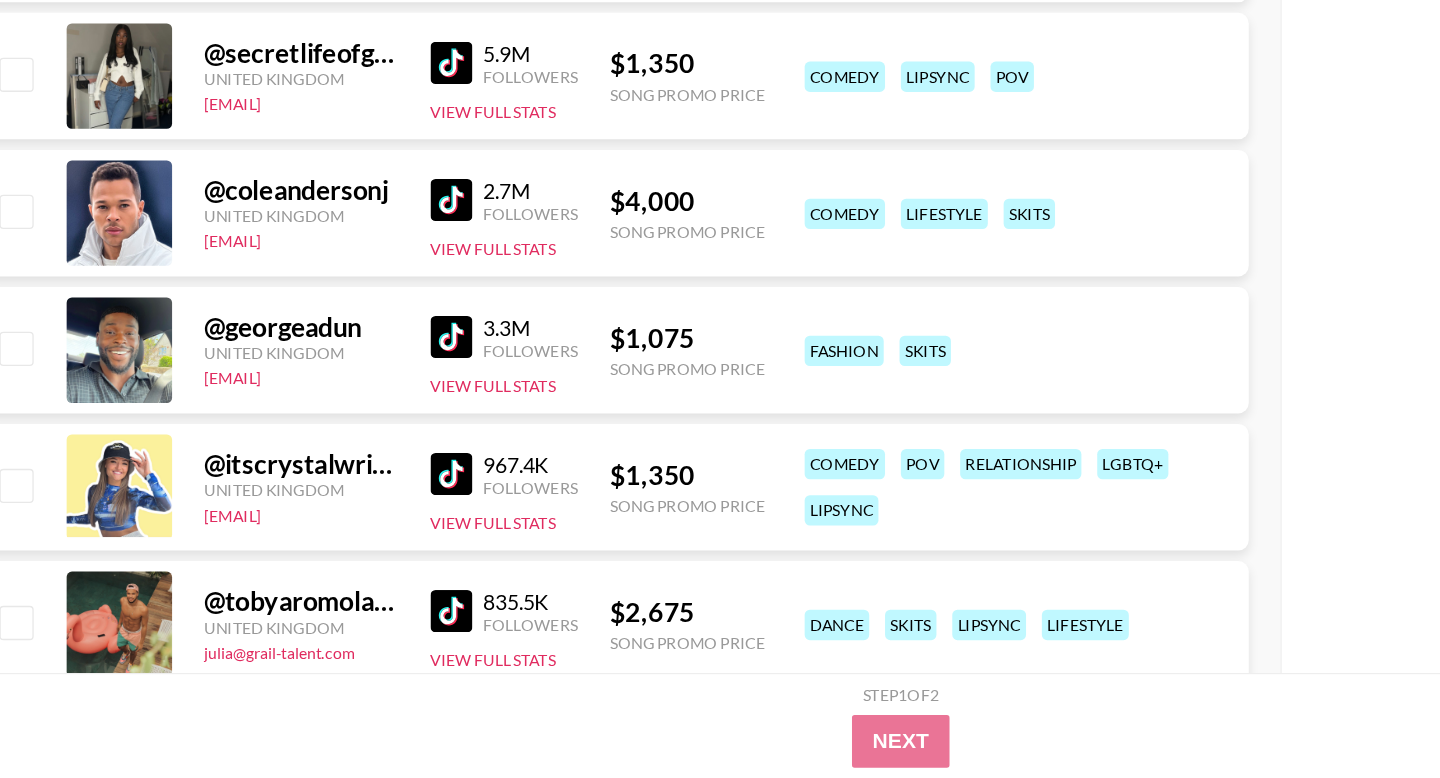 scroll, scrollTop: 2345, scrollLeft: 0, axis: vertical 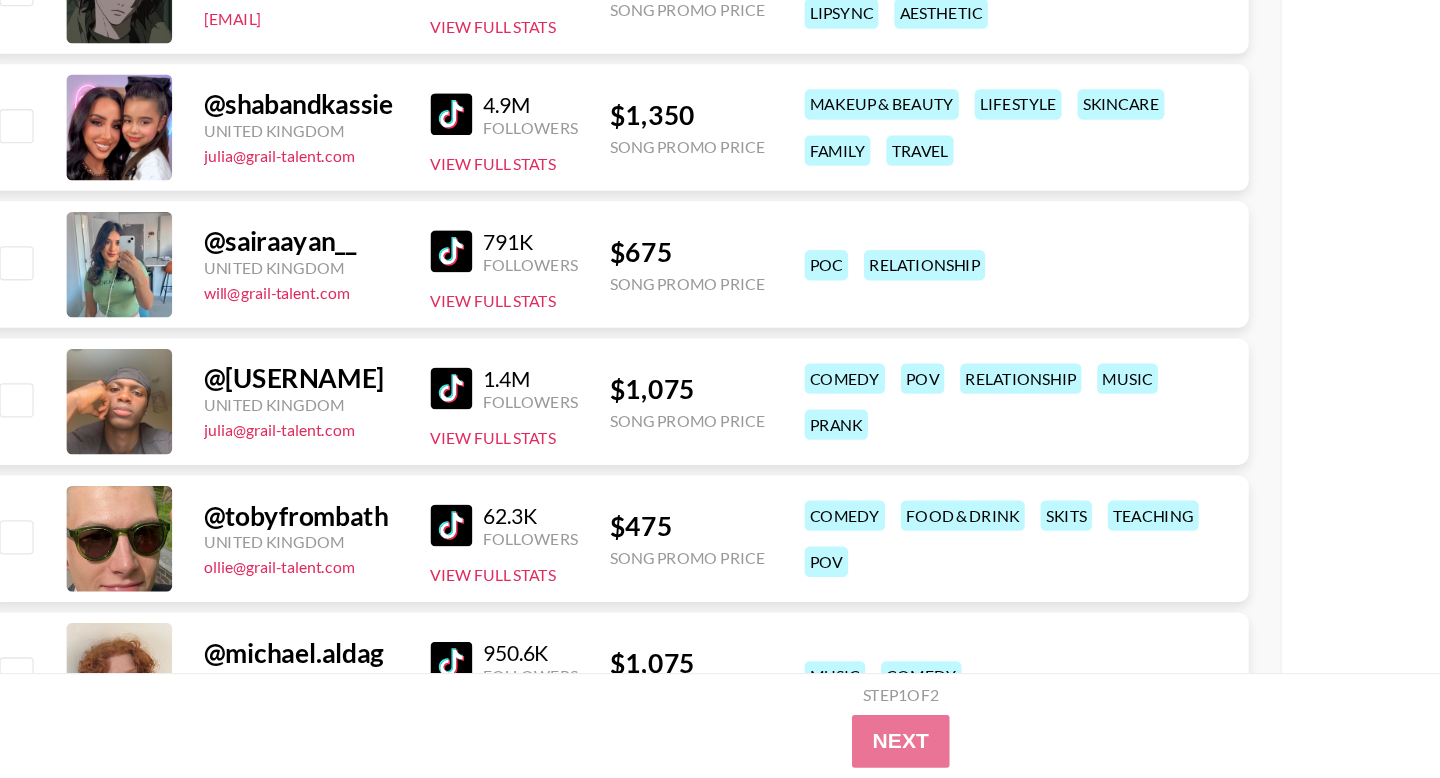 click at bounding box center [379, 482] 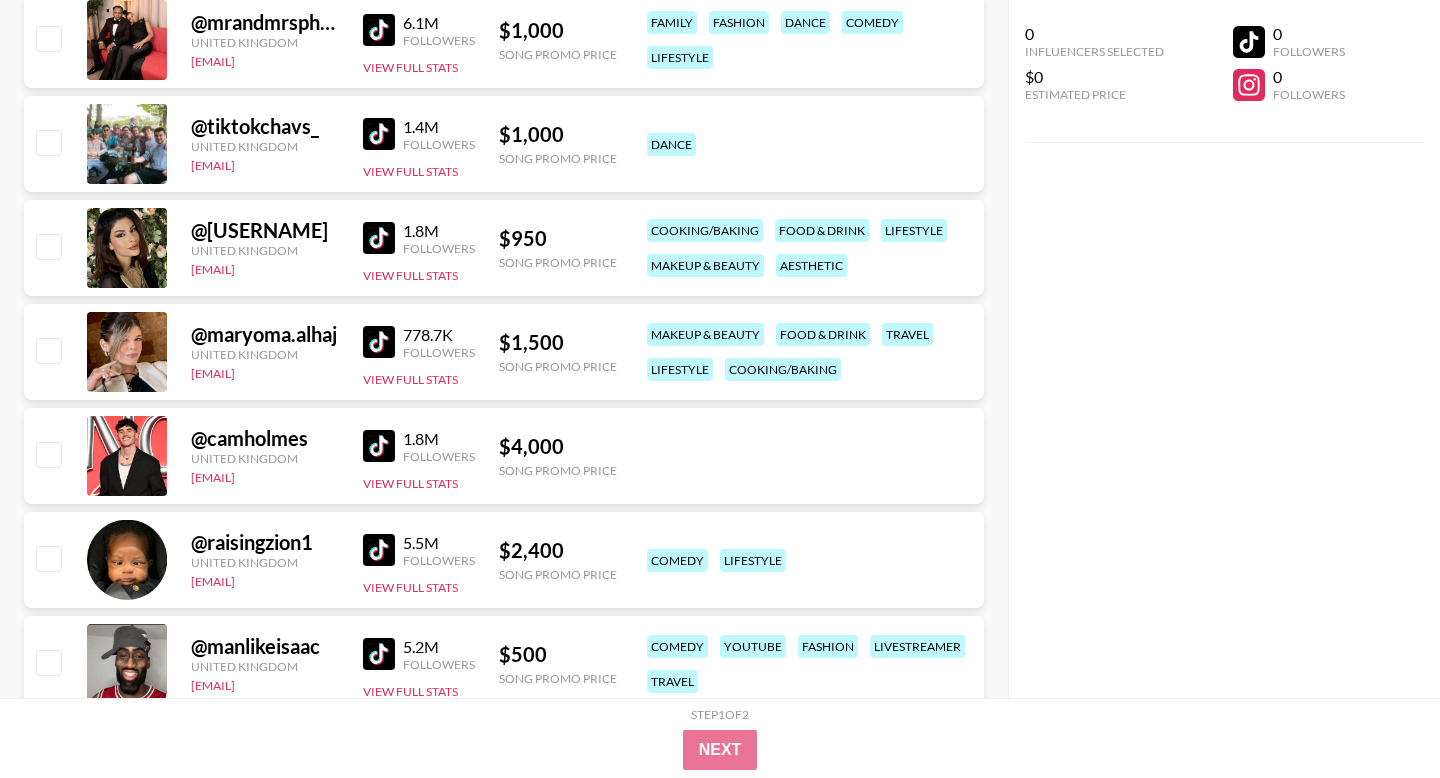 scroll, scrollTop: 0, scrollLeft: 0, axis: both 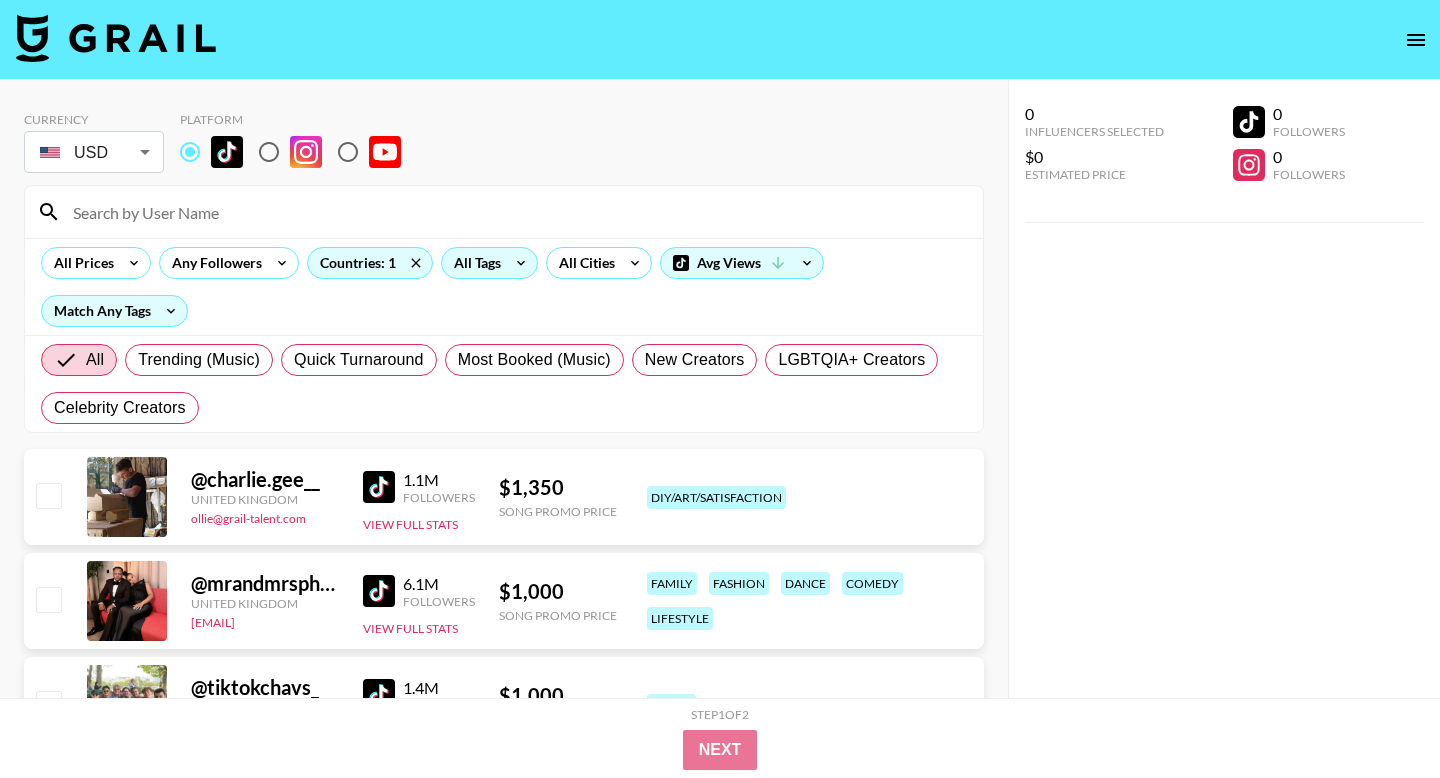 click at bounding box center [306, 152] 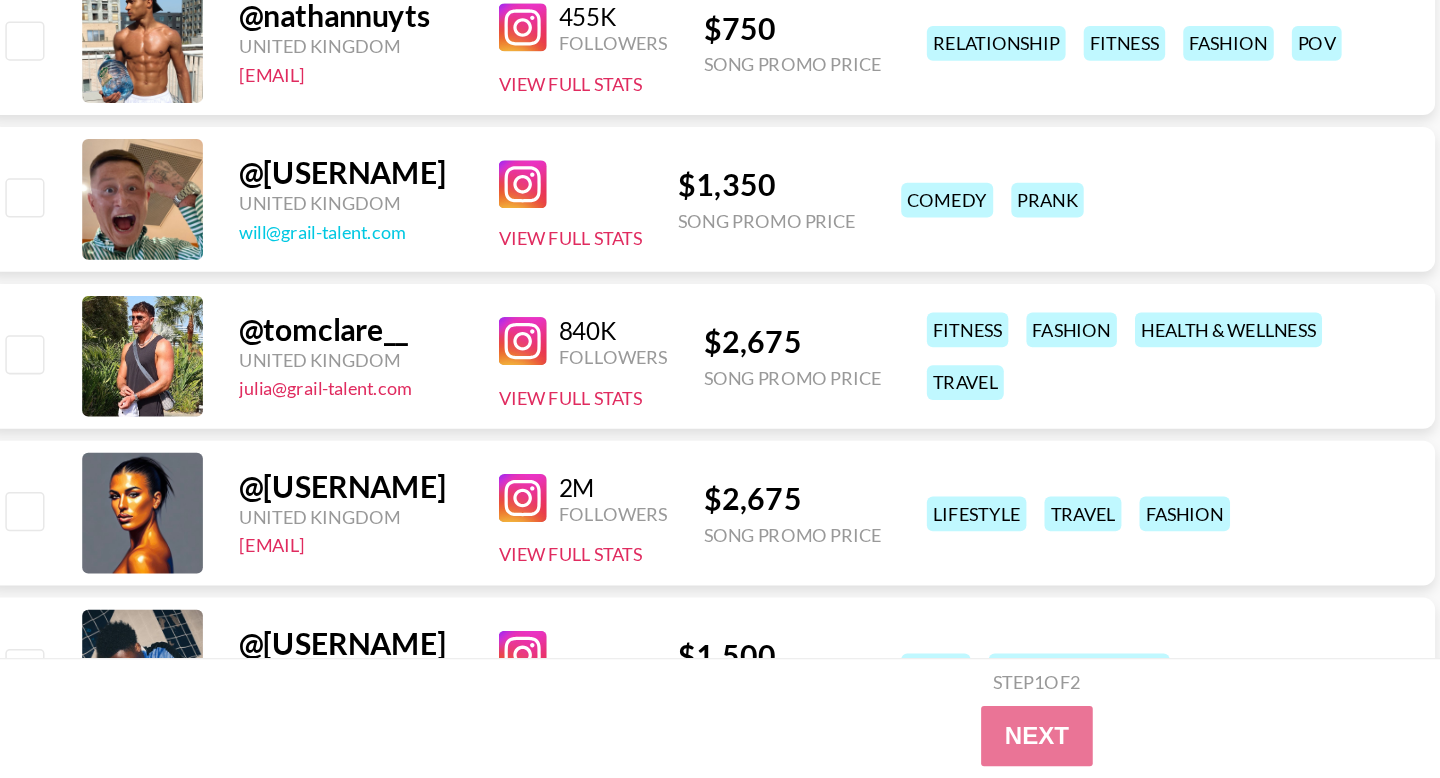 scroll, scrollTop: 2498, scrollLeft: 0, axis: vertical 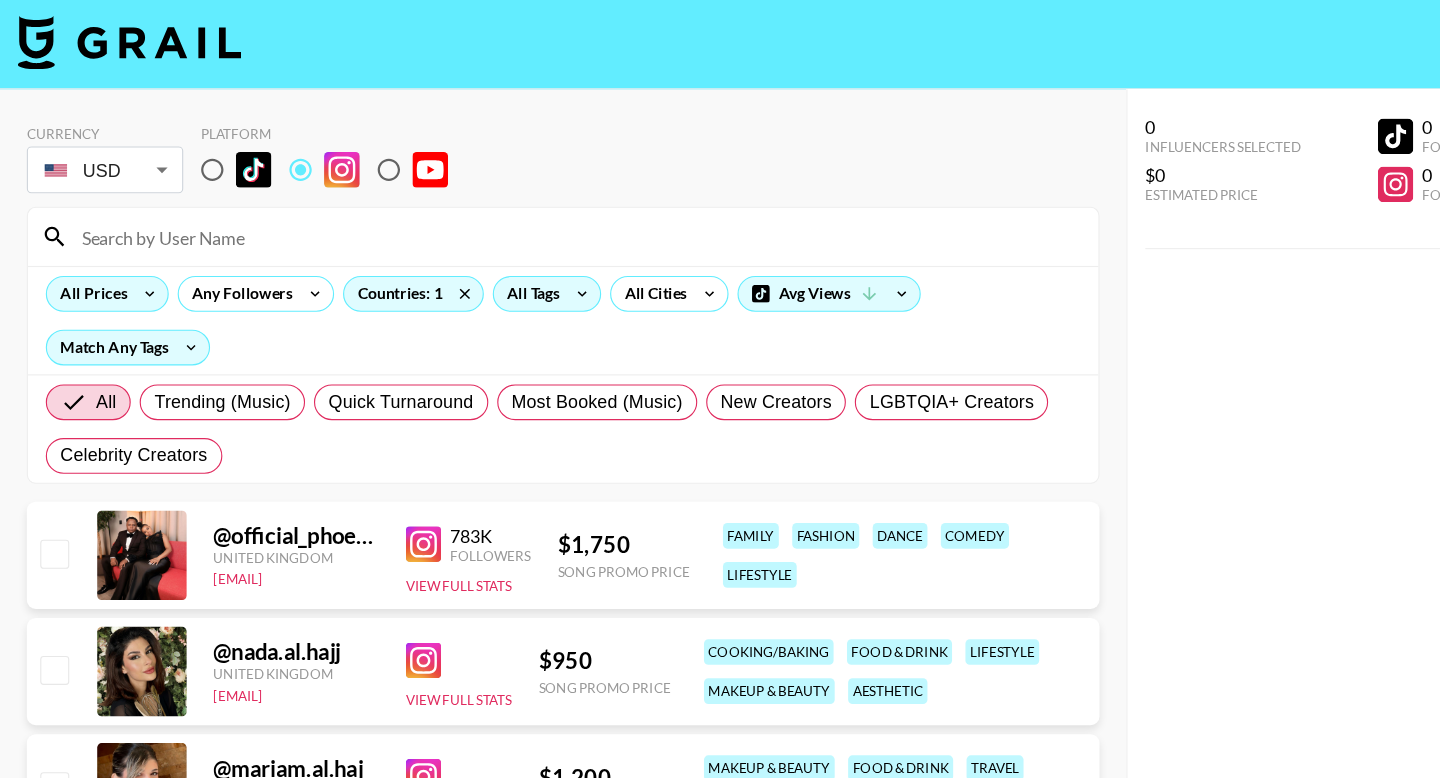 click 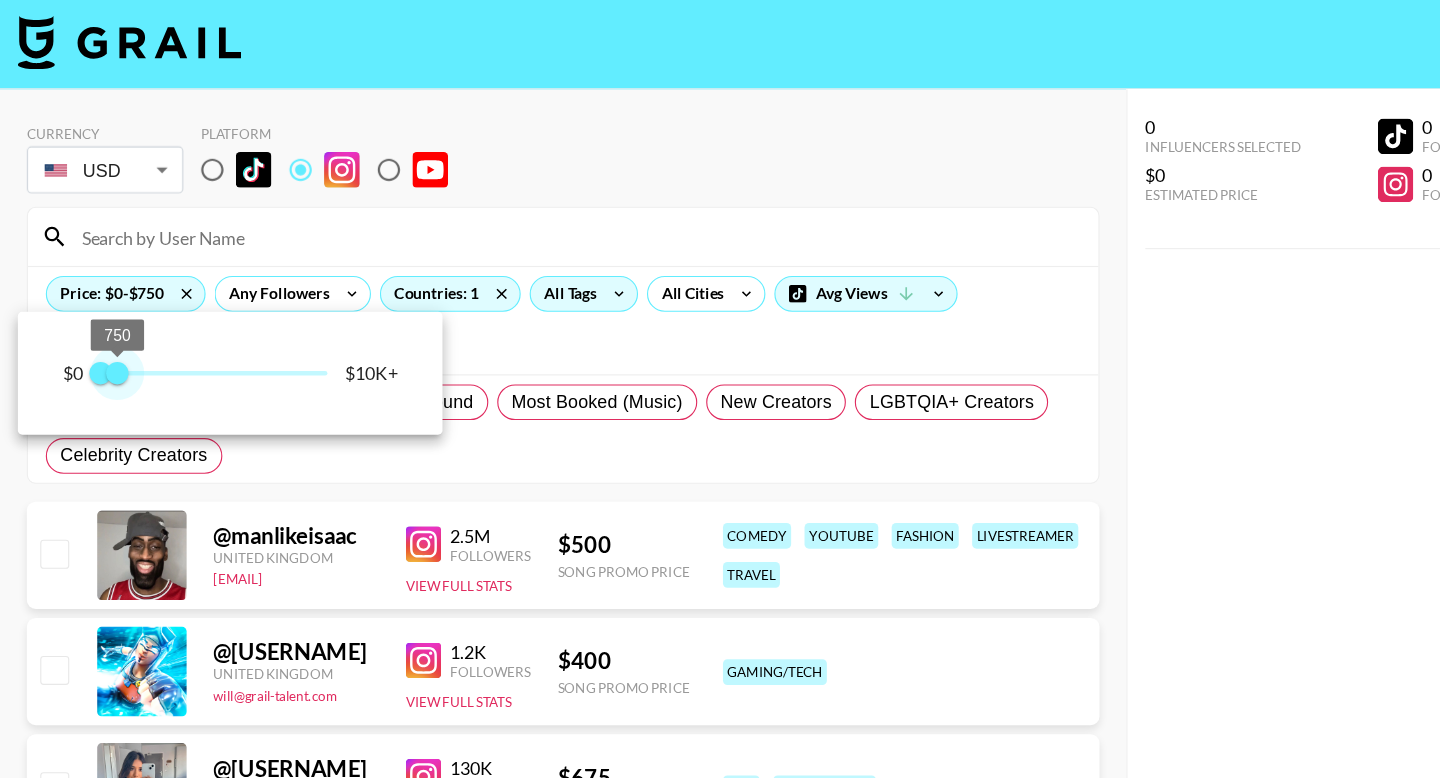 type on "1000" 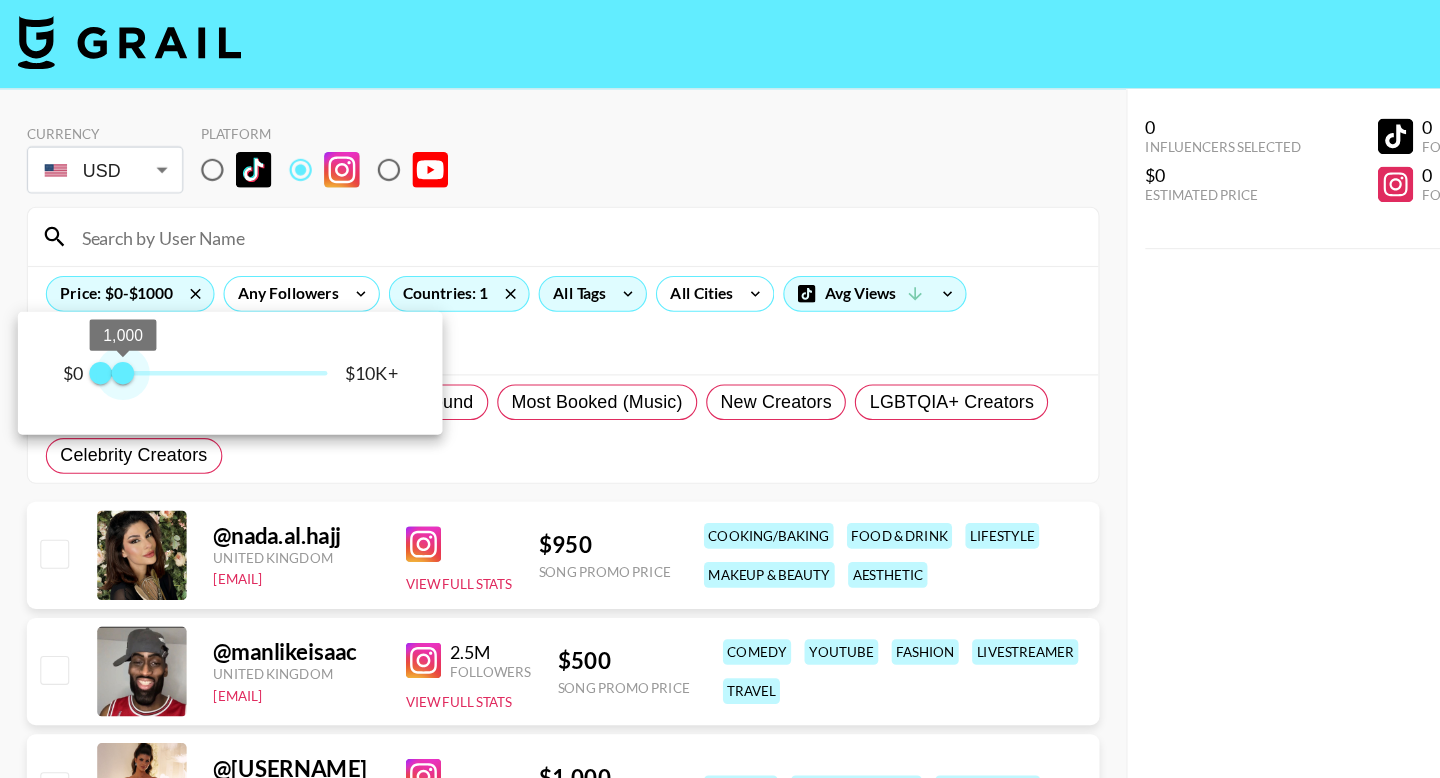 drag, startPoint x: 296, startPoint y: 337, endPoint x: 113, endPoint y: 335, distance: 183.01093 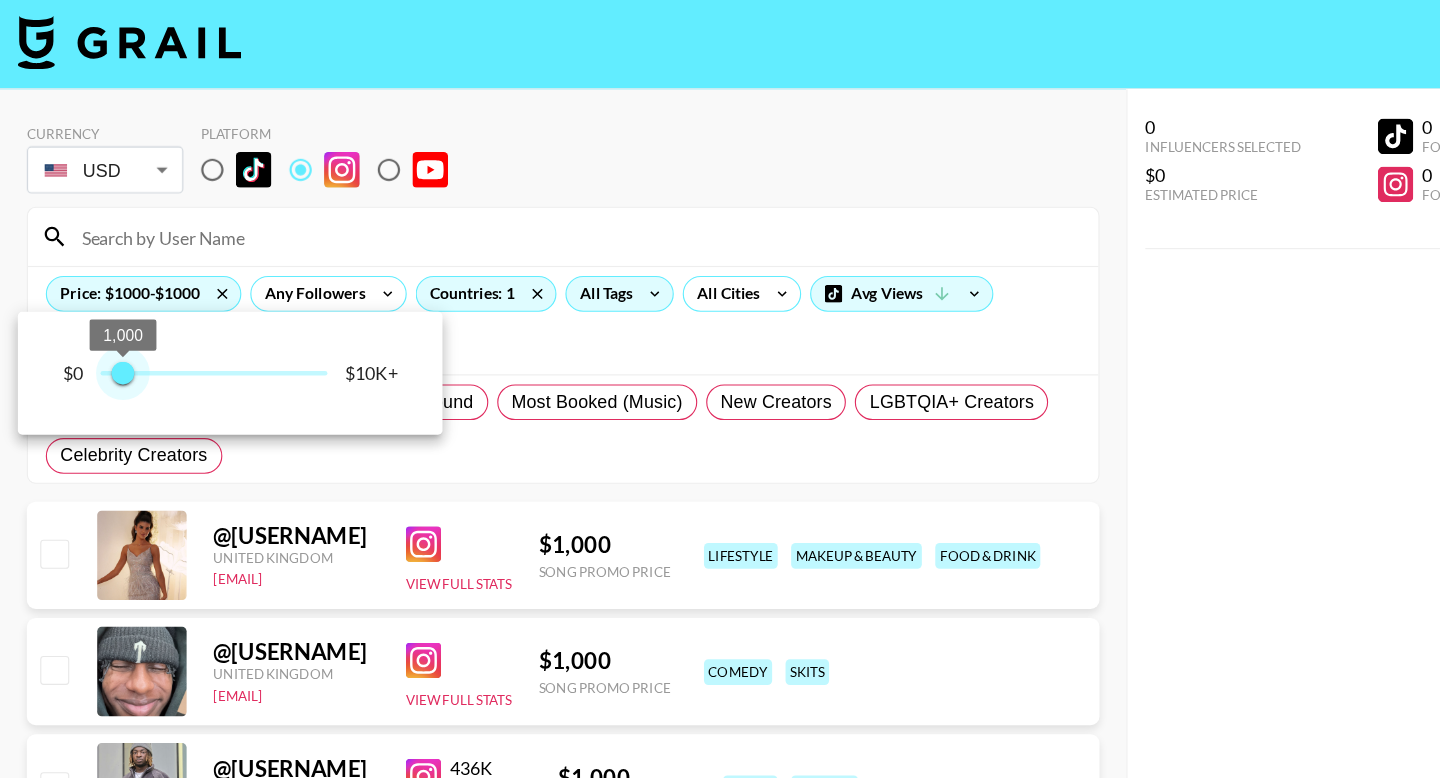 type on "750" 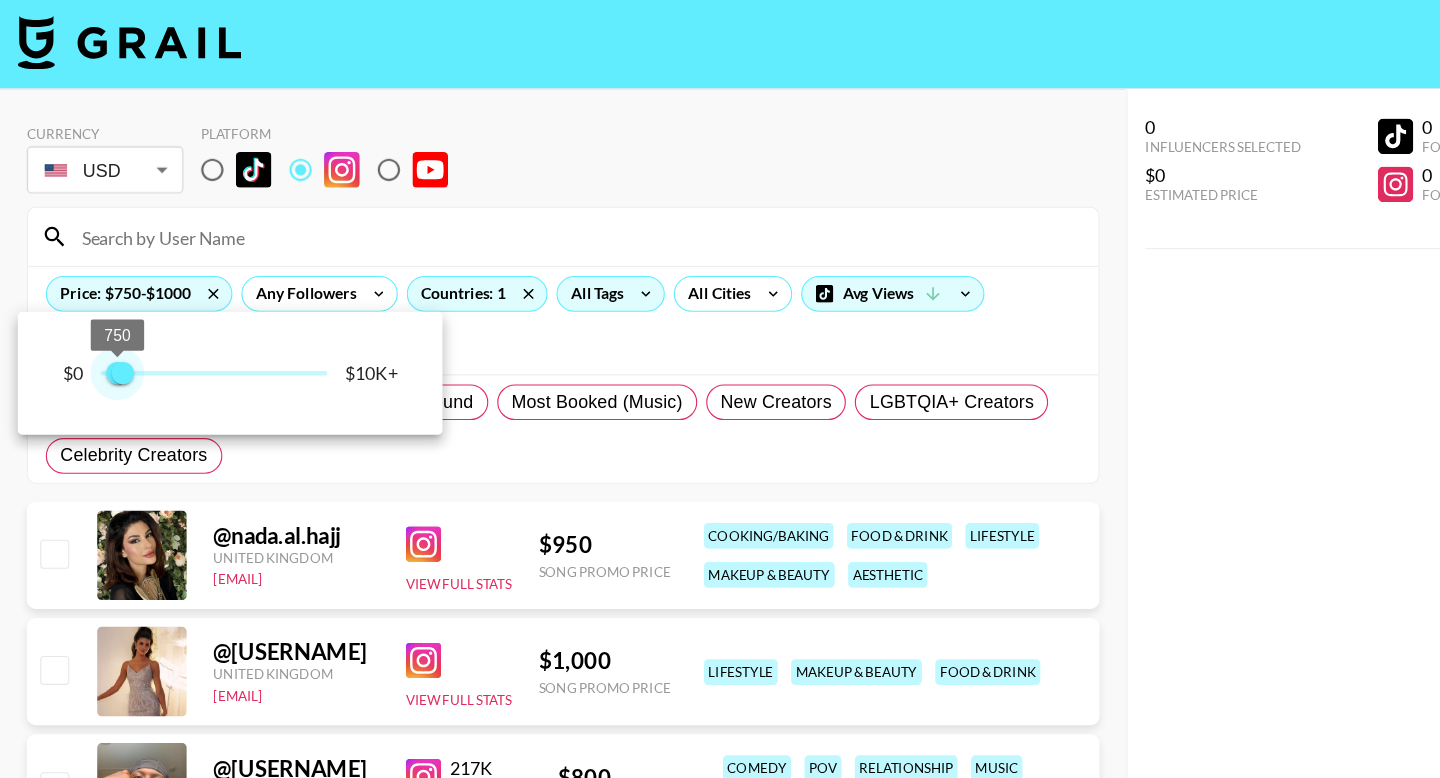 drag, startPoint x: 87, startPoint y: 334, endPoint x: 108, endPoint y: 340, distance: 21.84033 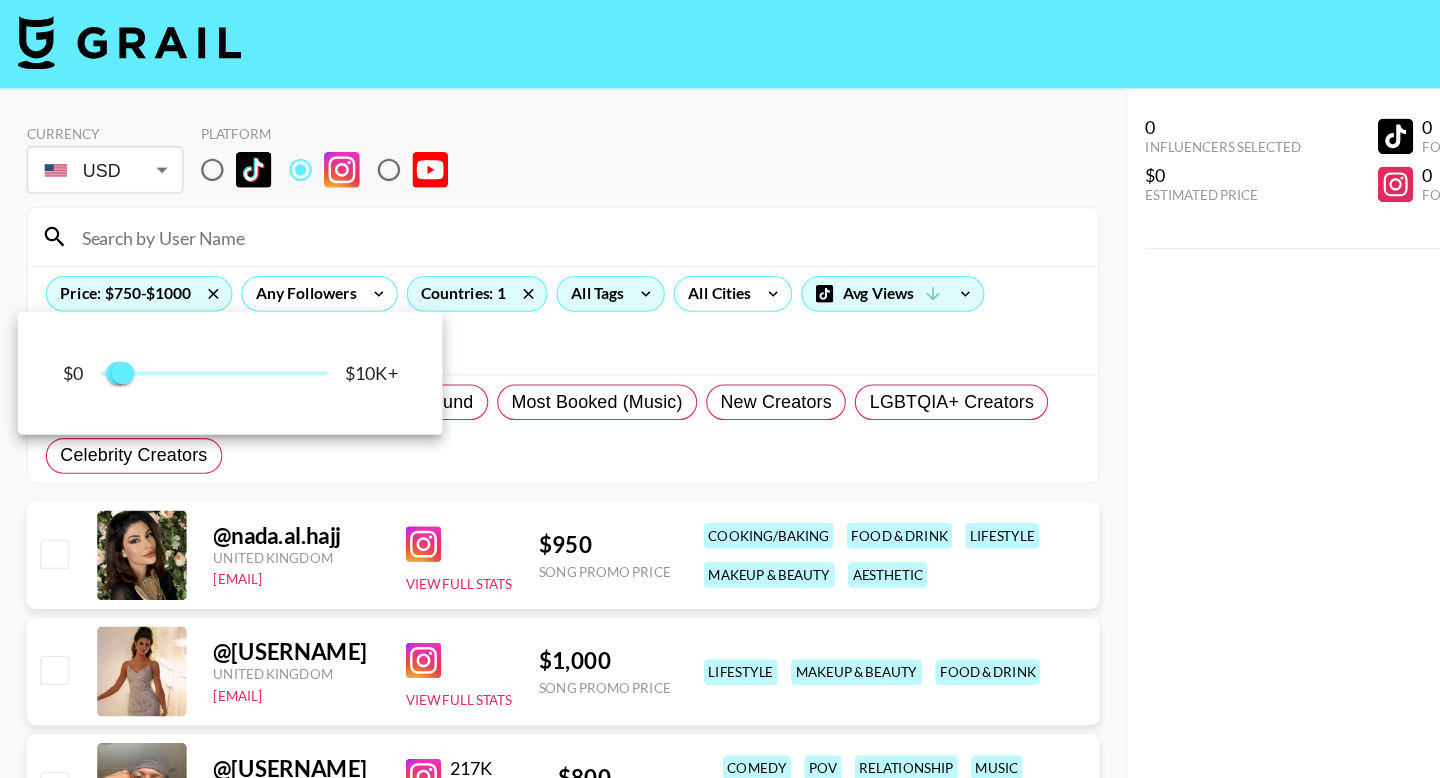 click at bounding box center (720, 389) 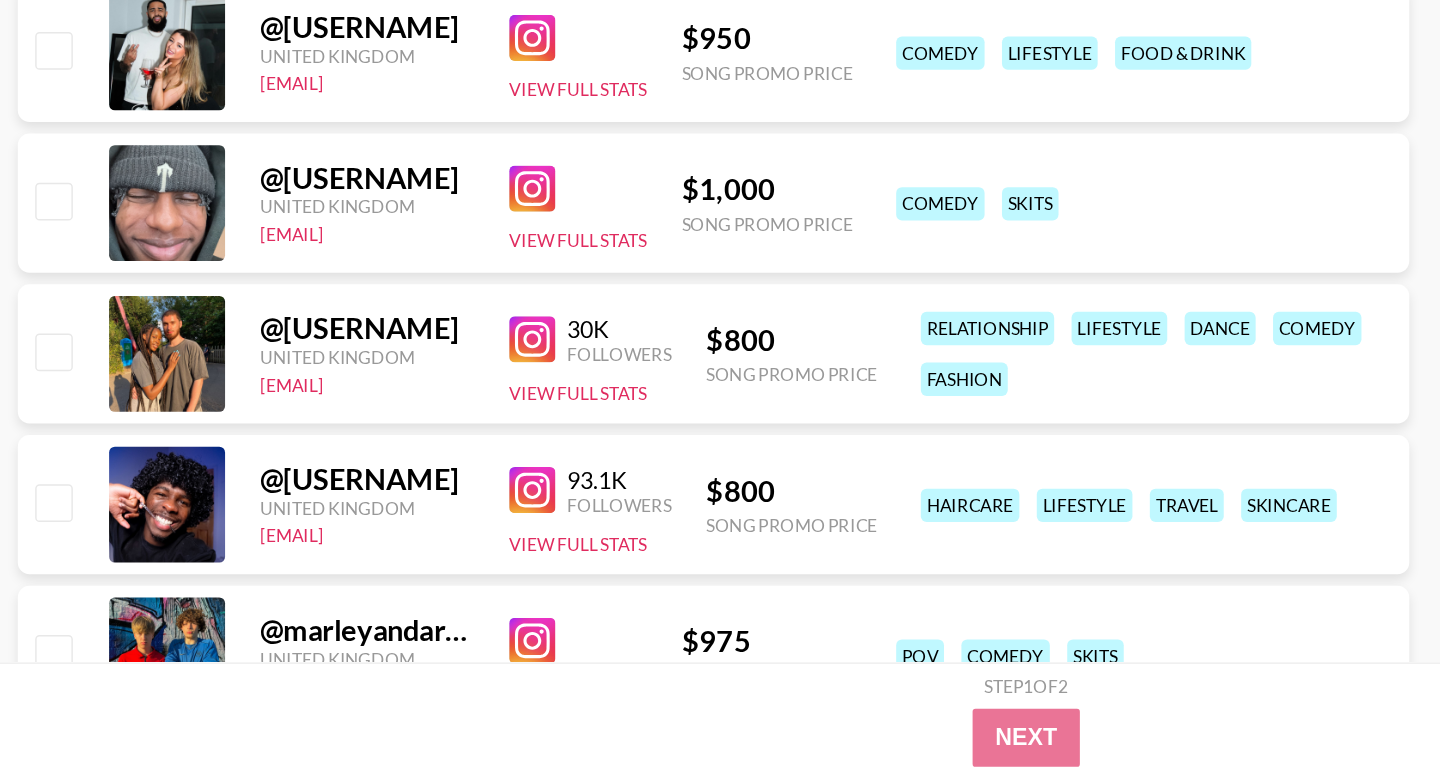 scroll, scrollTop: 637, scrollLeft: 0, axis: vertical 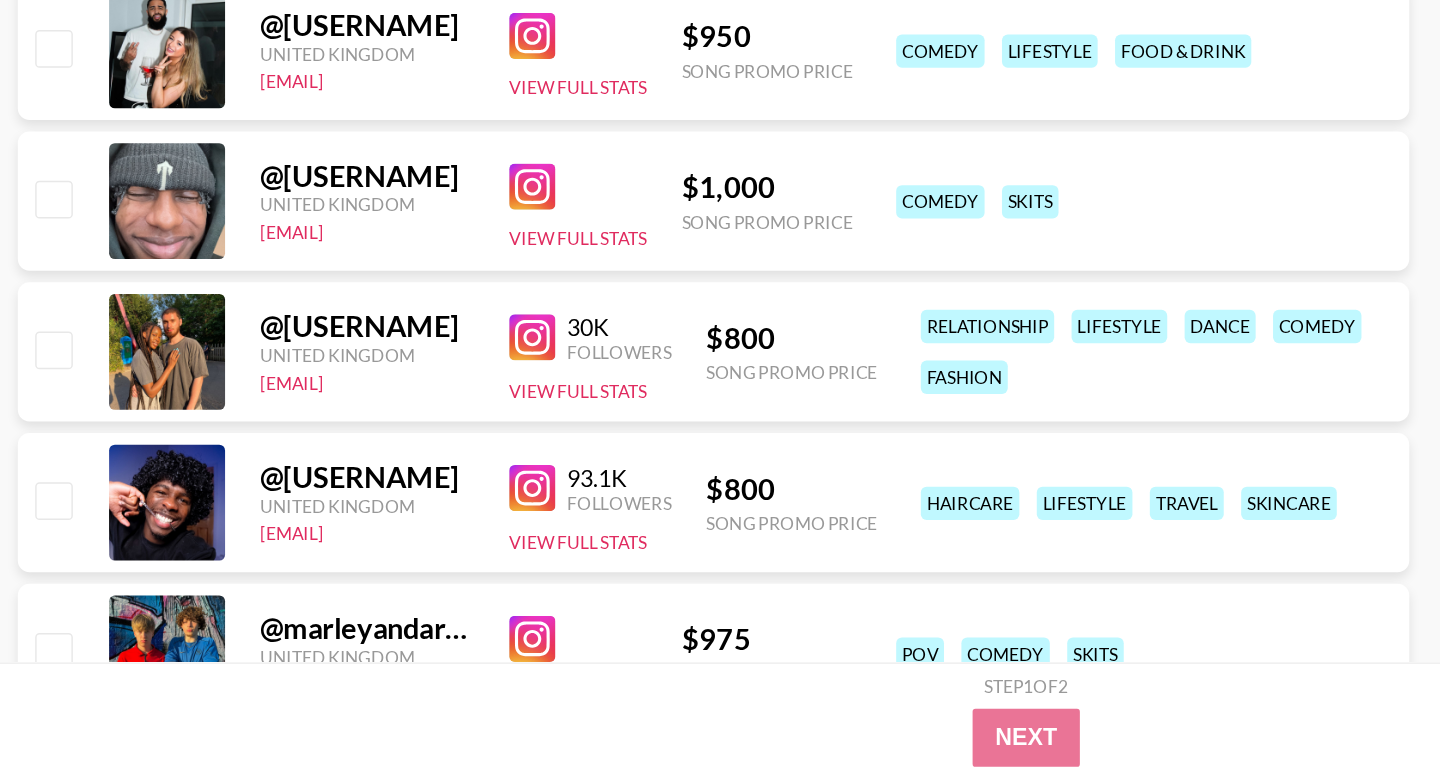 click at bounding box center (379, 370) 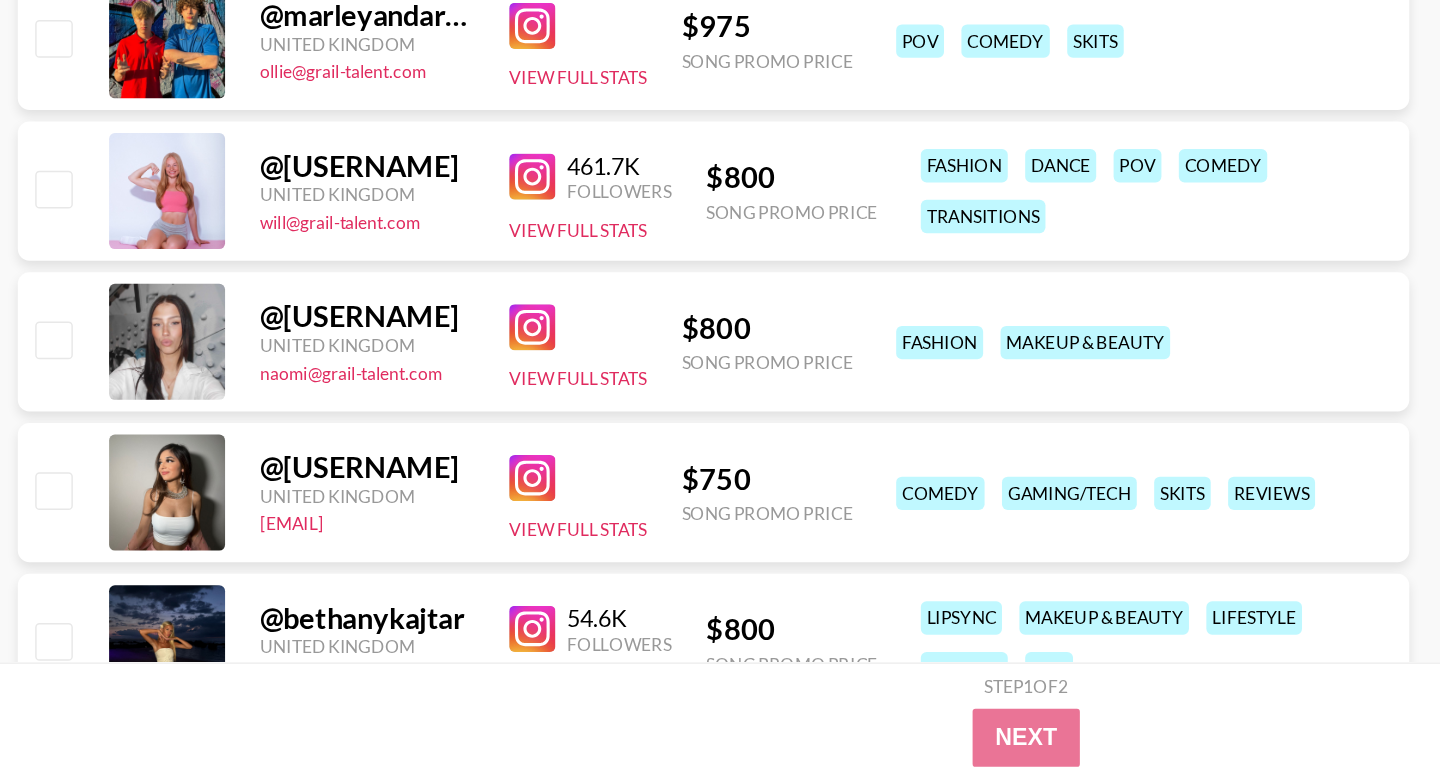 scroll, scrollTop: 1069, scrollLeft: 0, axis: vertical 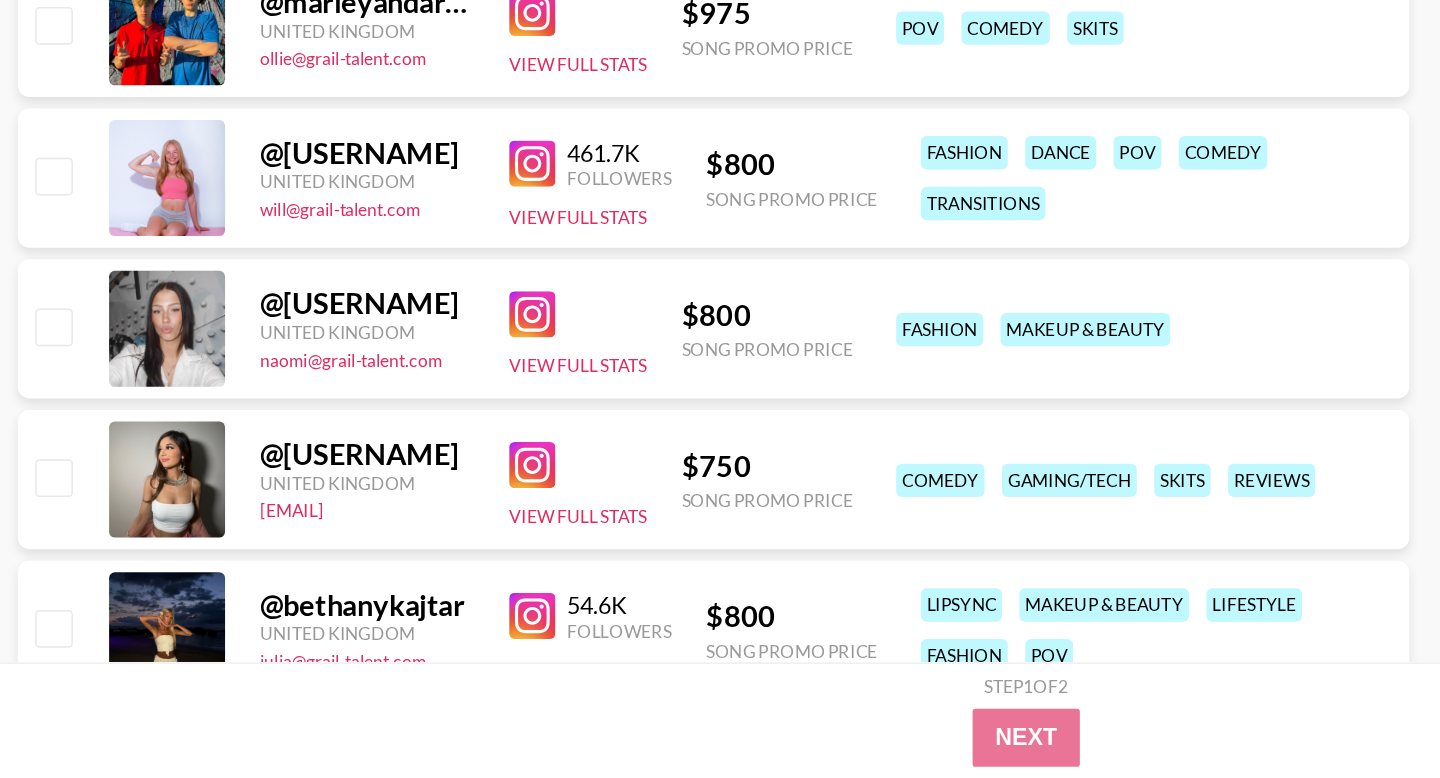 click at bounding box center (379, 562) 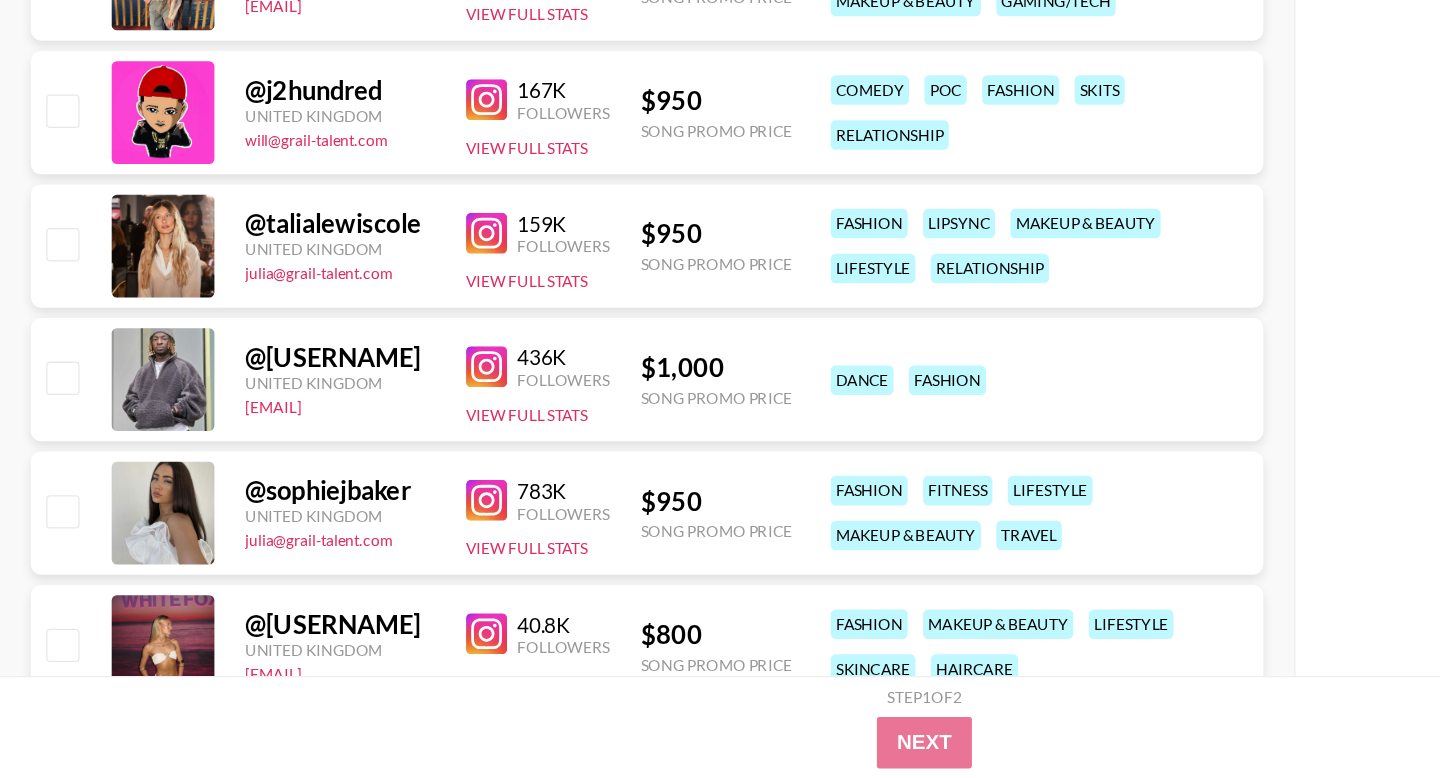 scroll, scrollTop: 2146, scrollLeft: 0, axis: vertical 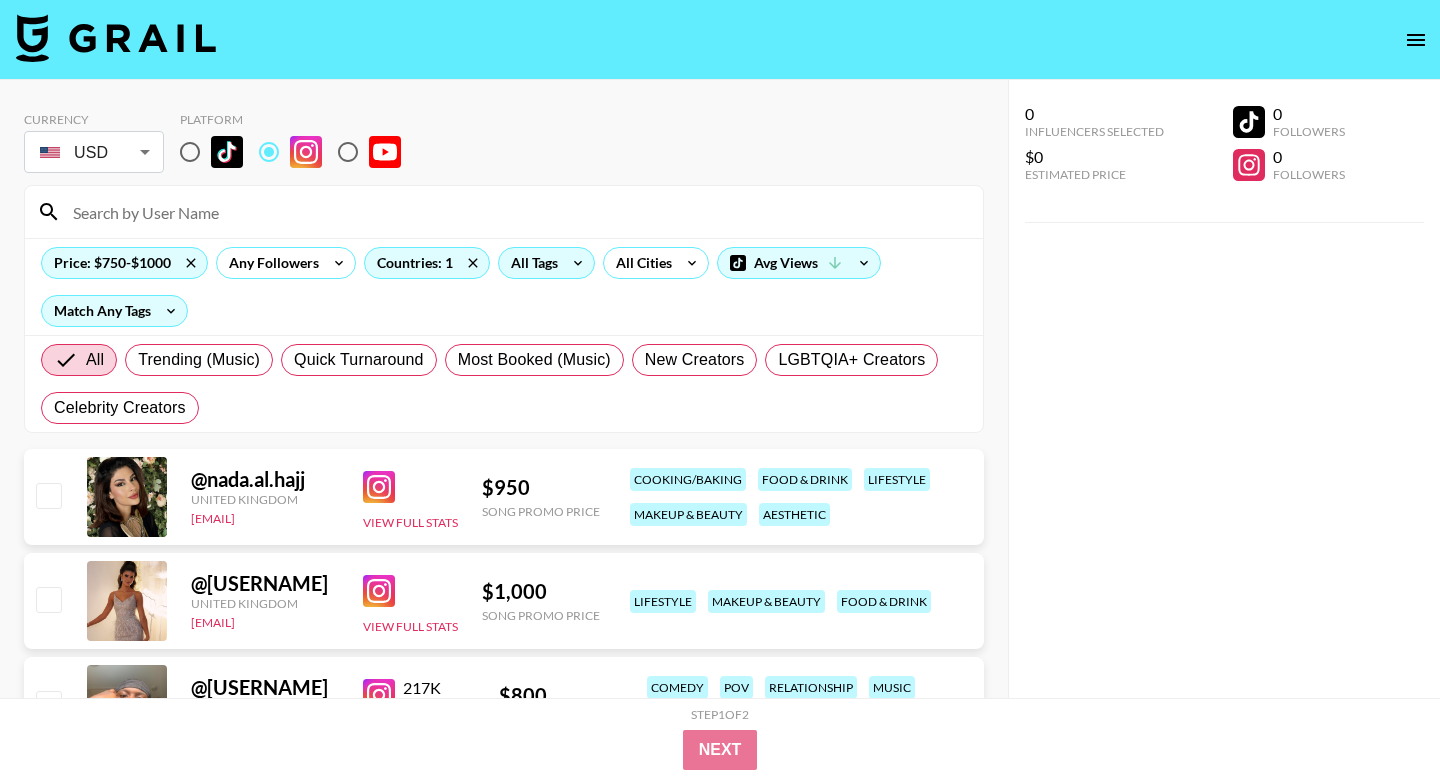 click at bounding box center (516, 212) 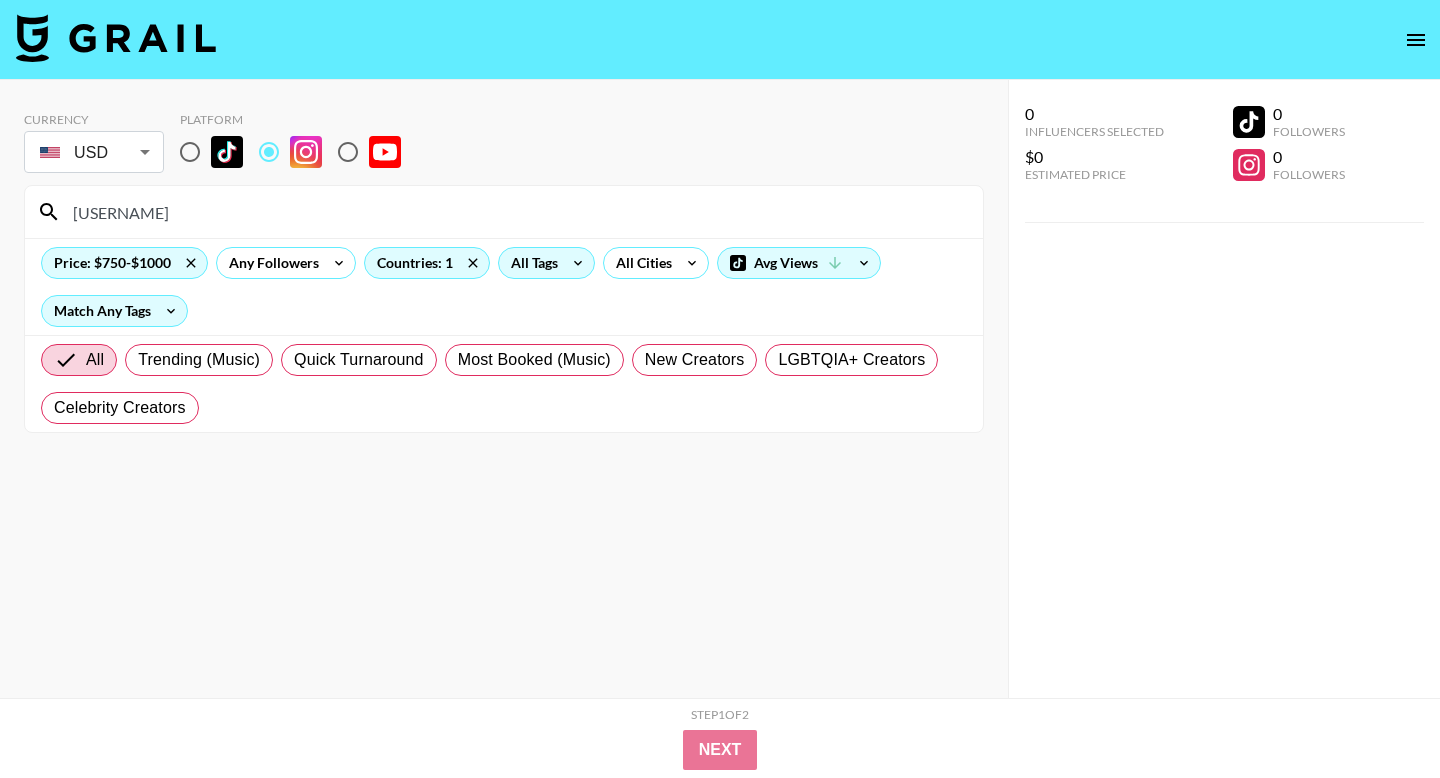 type on "[USERNAME]" 